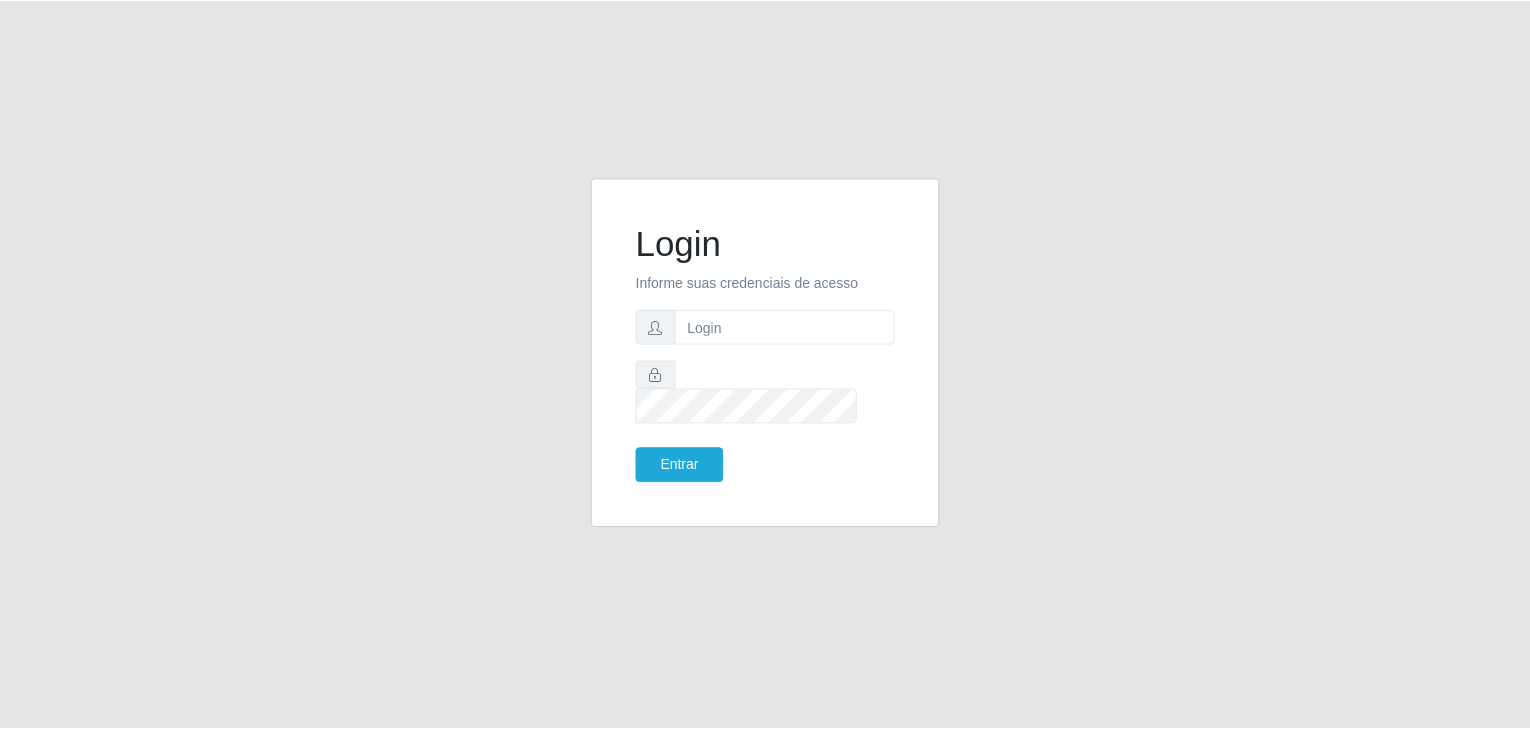 scroll, scrollTop: 0, scrollLeft: 0, axis: both 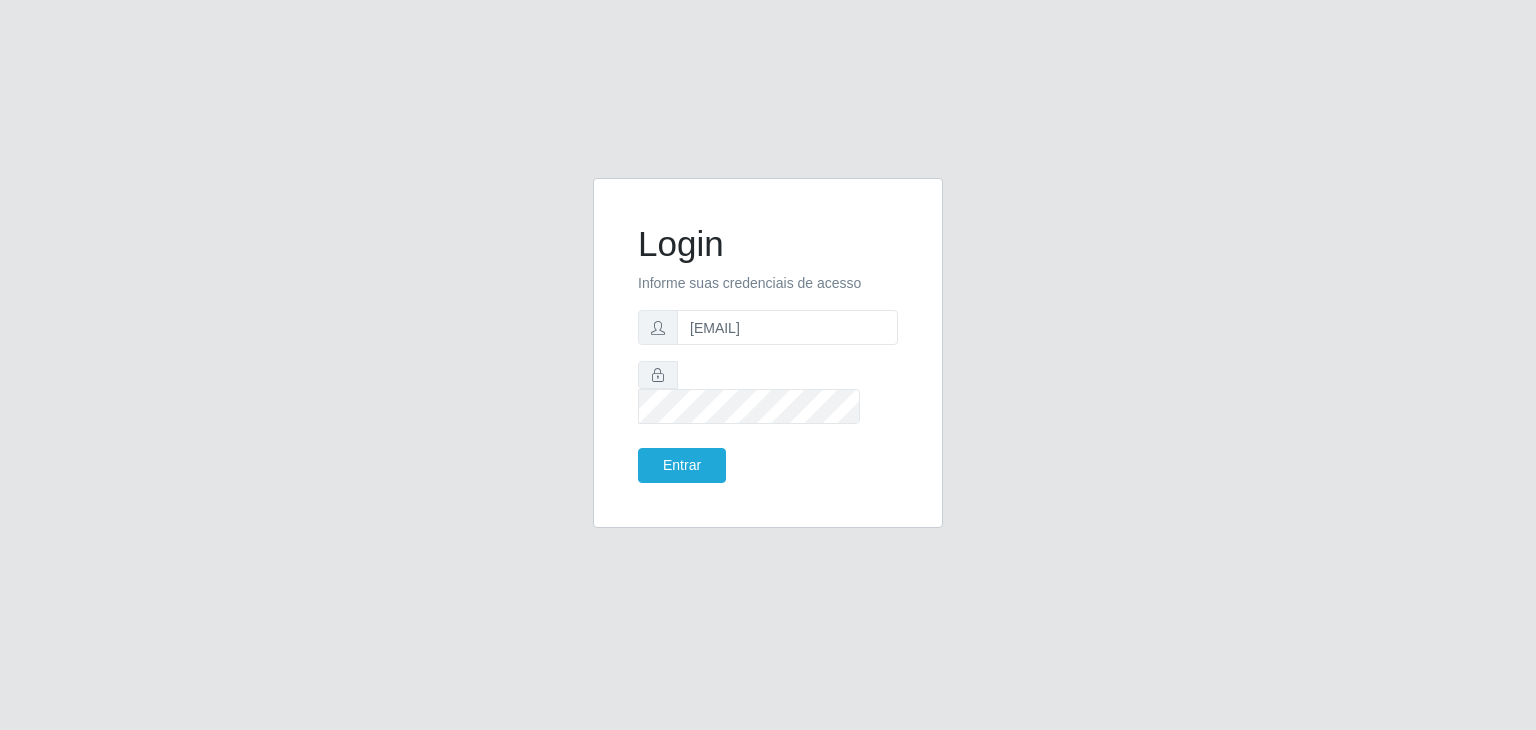 click on "Informe suas credenciais de acesso" at bounding box center [768, 283] 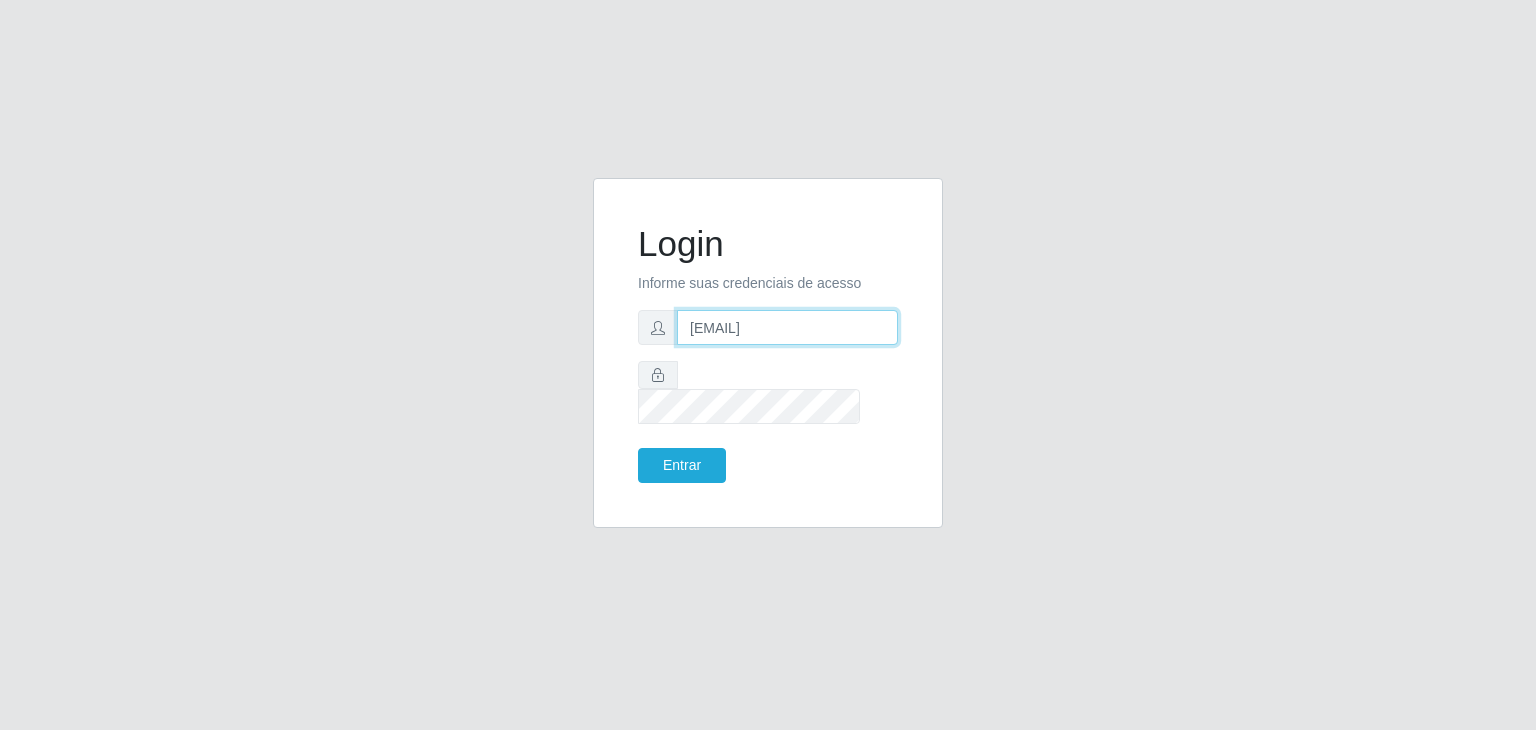 click on "jeison.arruda@sougrc.com" at bounding box center [787, 327] 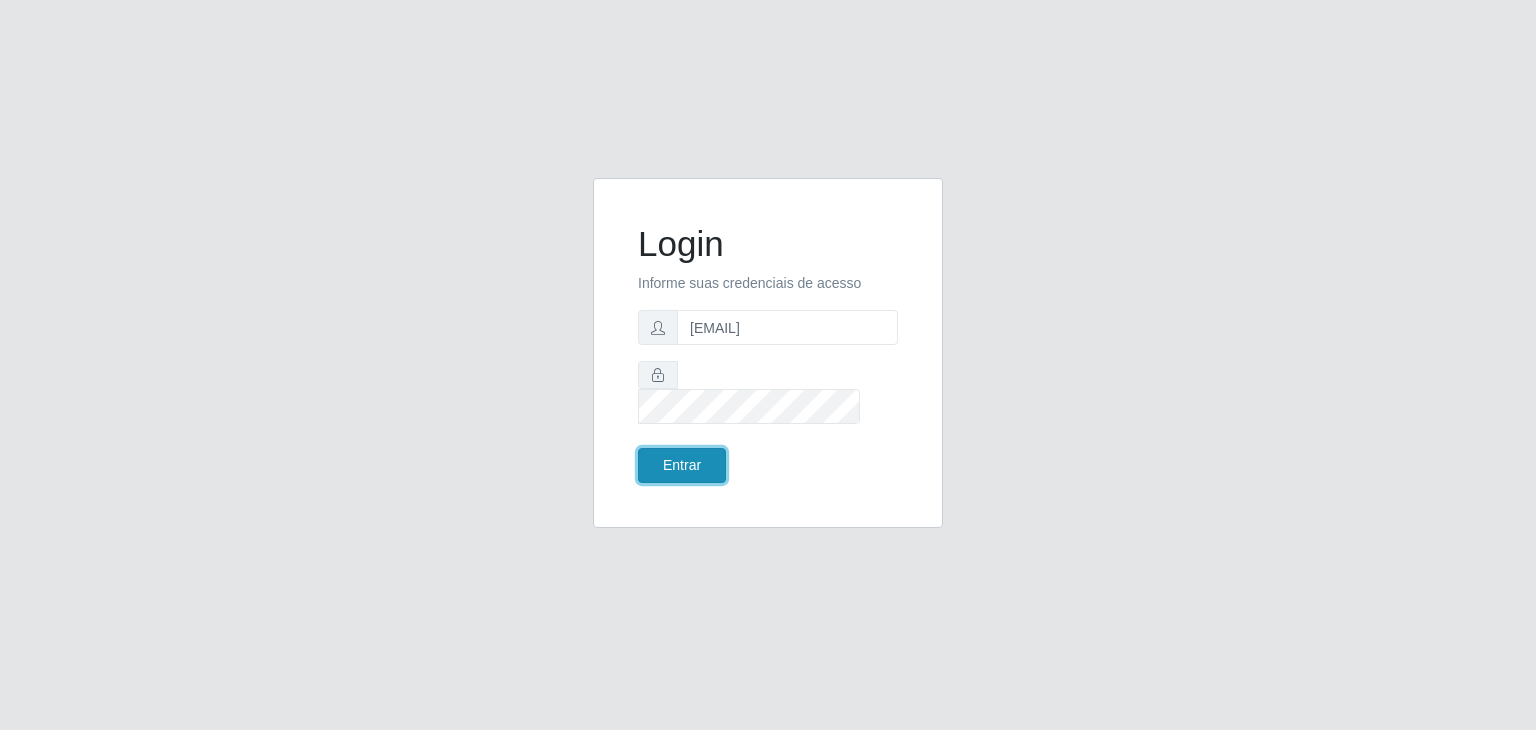 click on "Entrar" at bounding box center [682, 465] 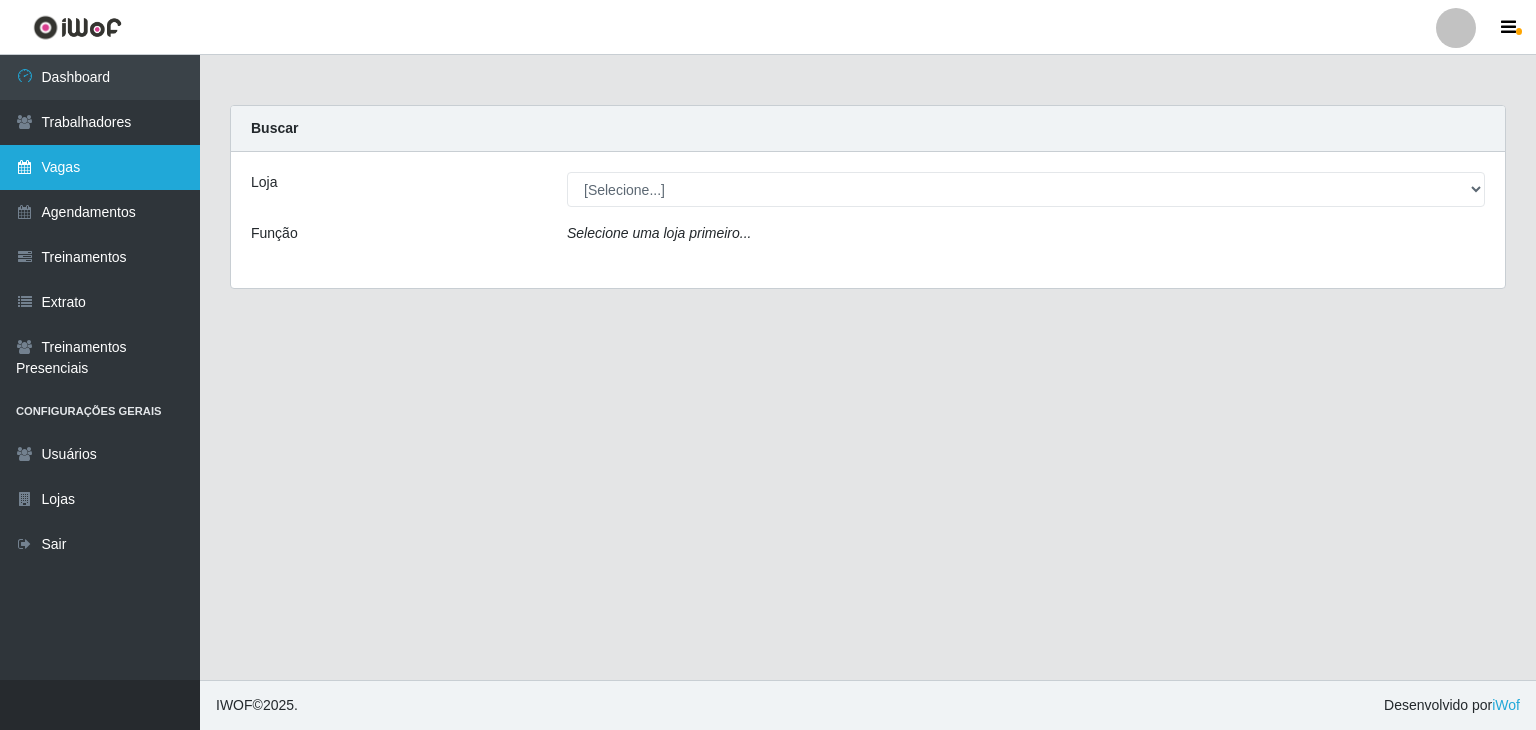 click on "Vagas" at bounding box center (100, 167) 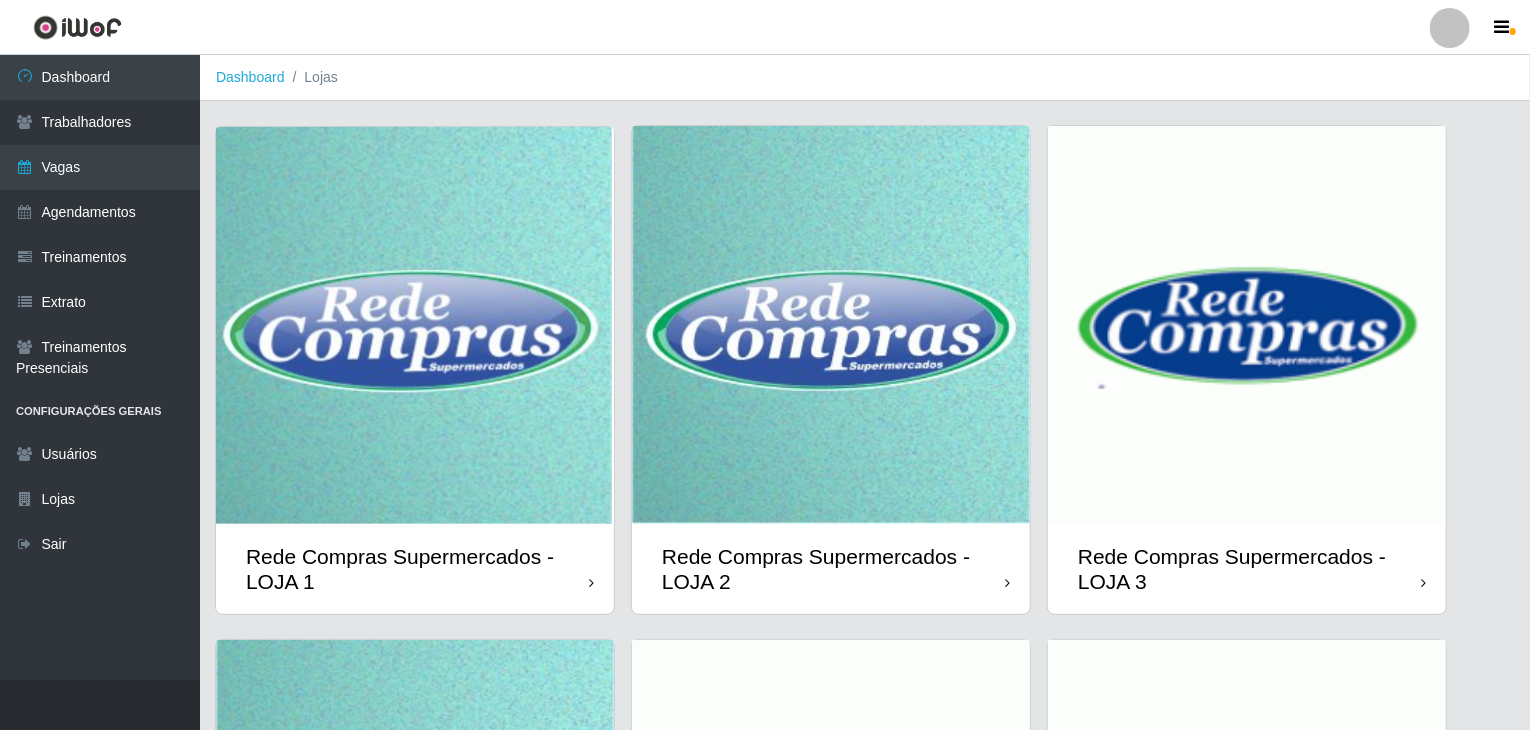 click at bounding box center (415, 325) 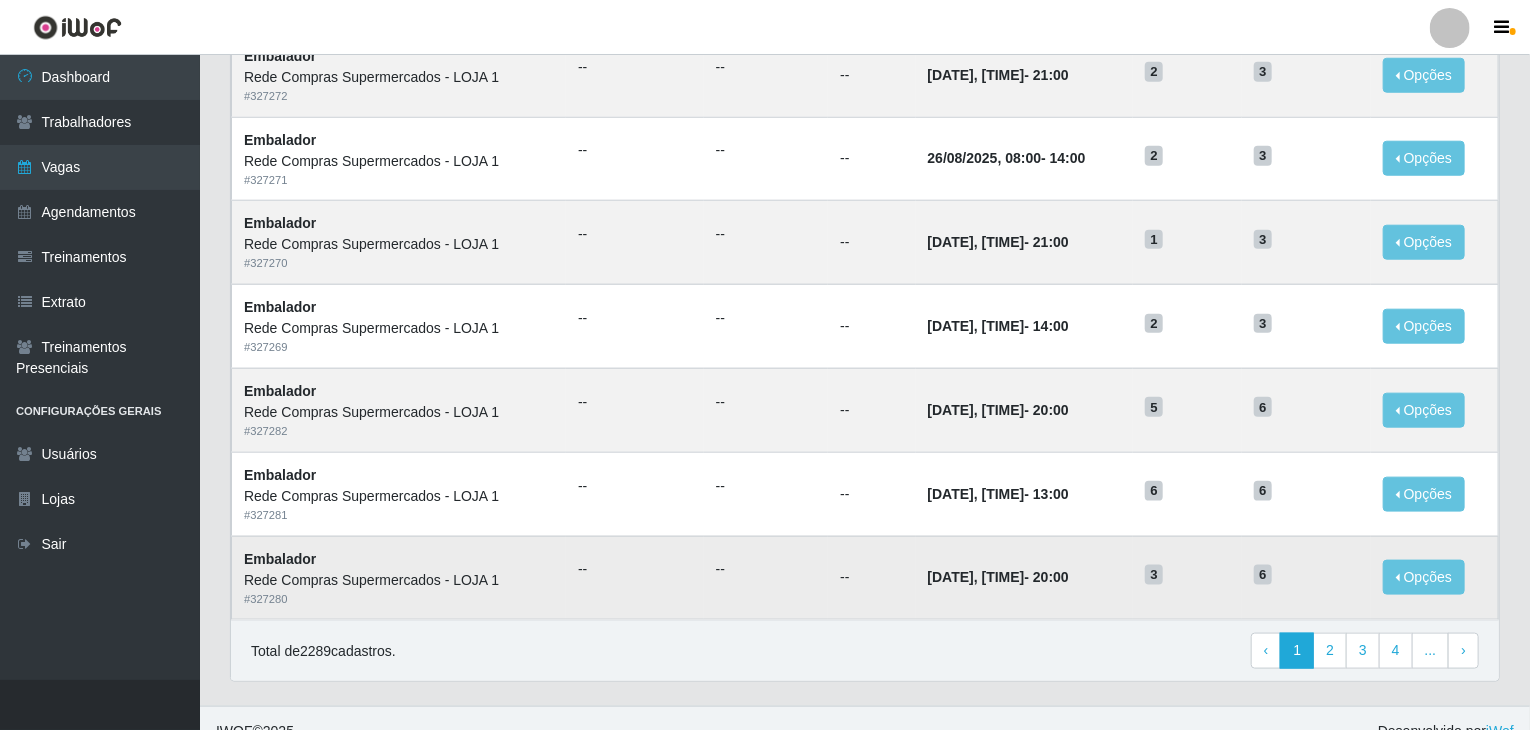 scroll, scrollTop: 959, scrollLeft: 0, axis: vertical 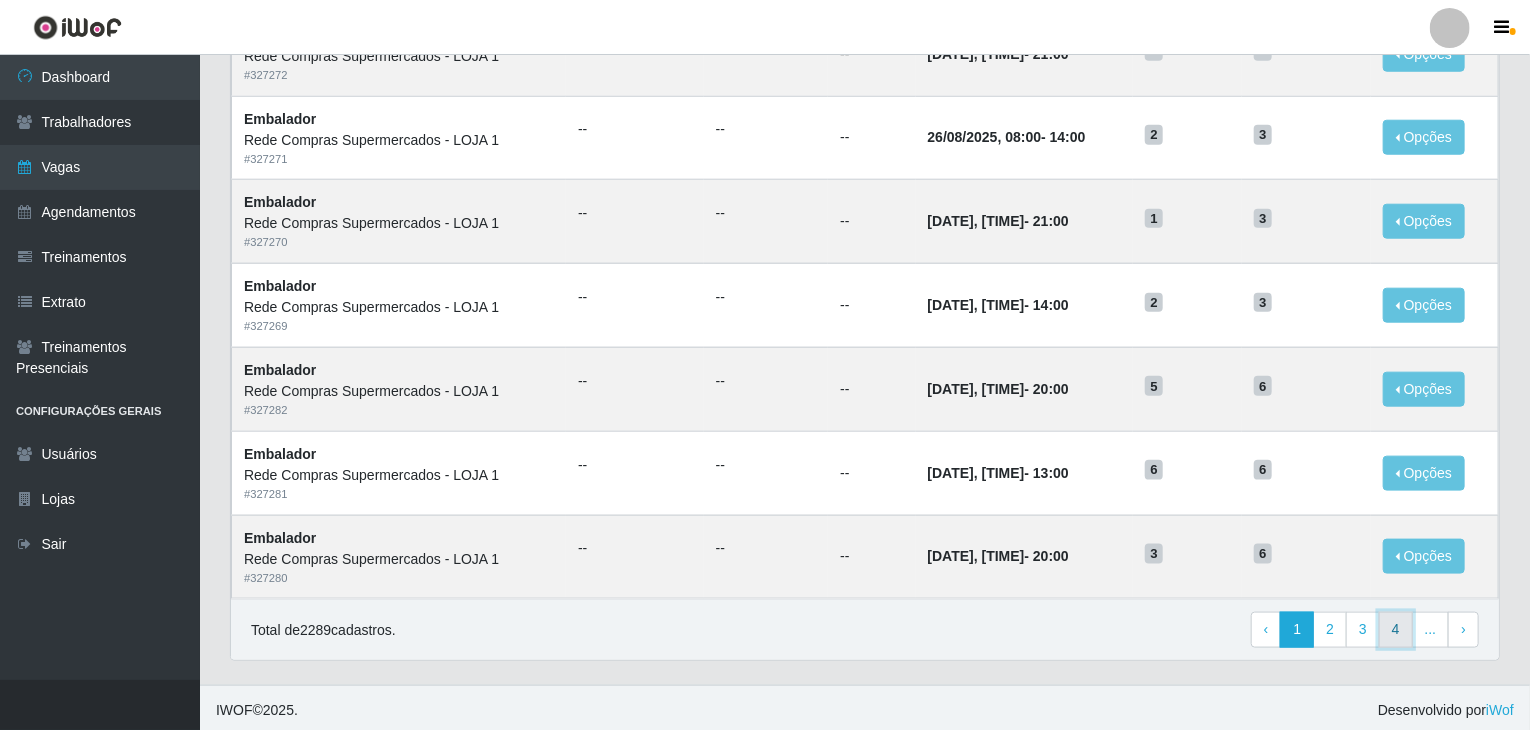 click on "4" at bounding box center (1396, 630) 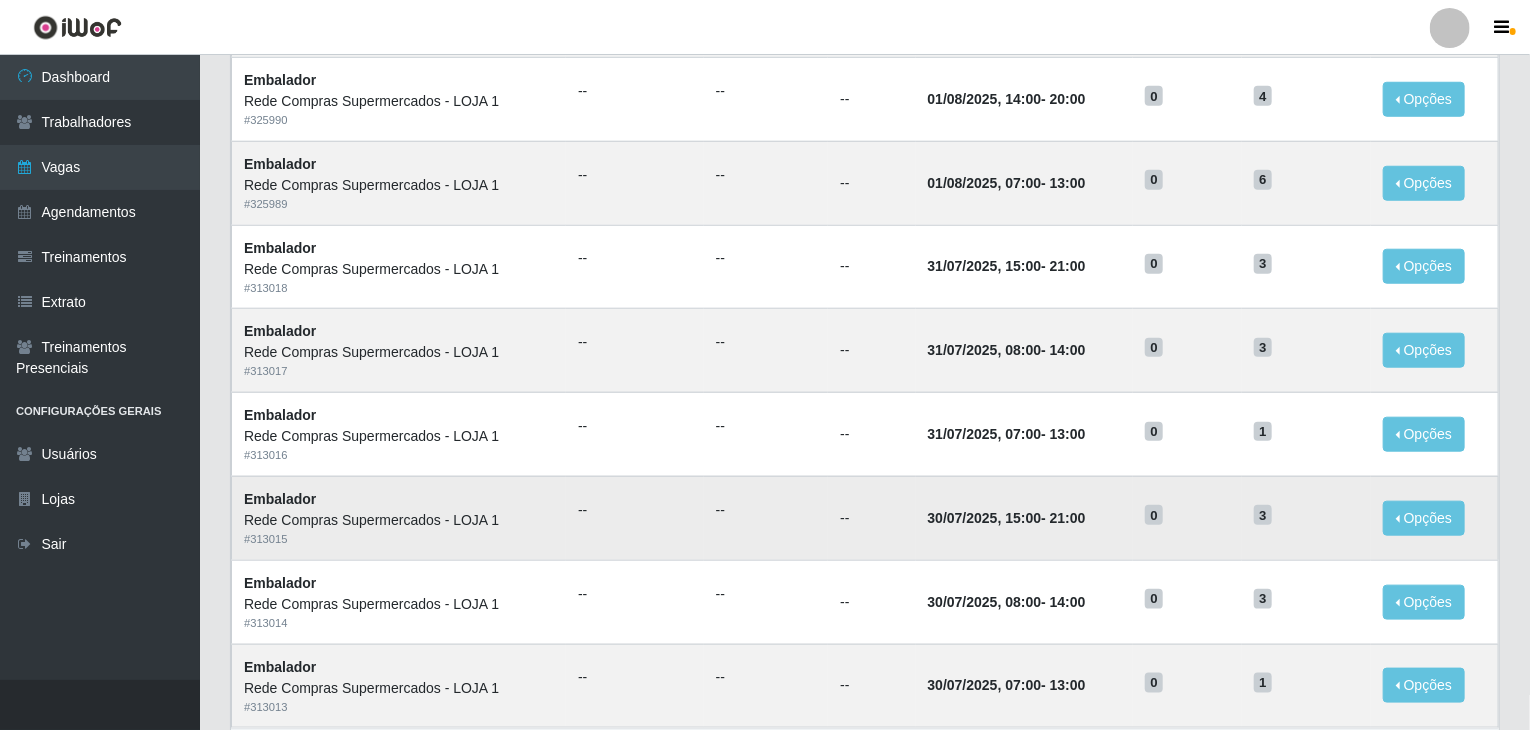 scroll, scrollTop: 959, scrollLeft: 0, axis: vertical 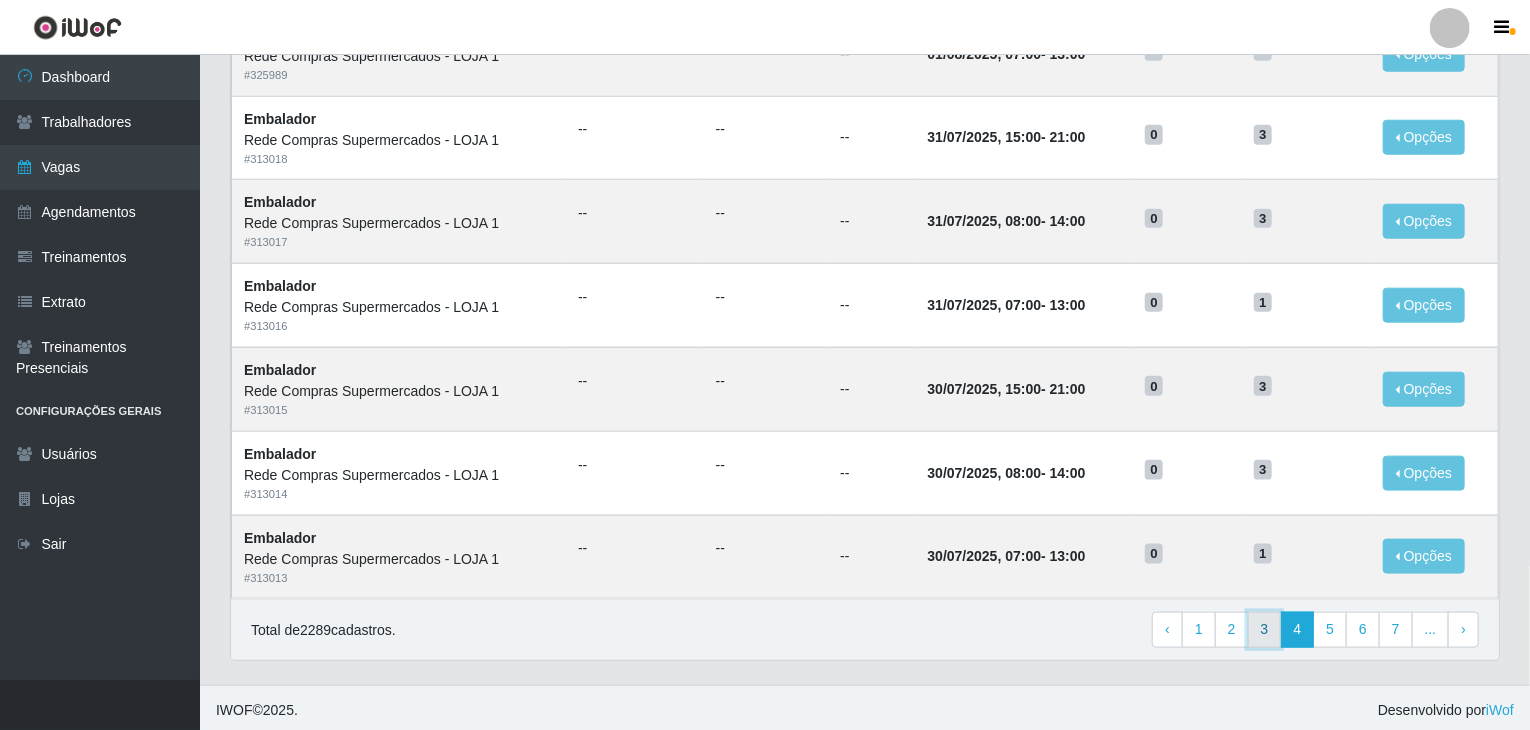 click on "3" at bounding box center (1265, 630) 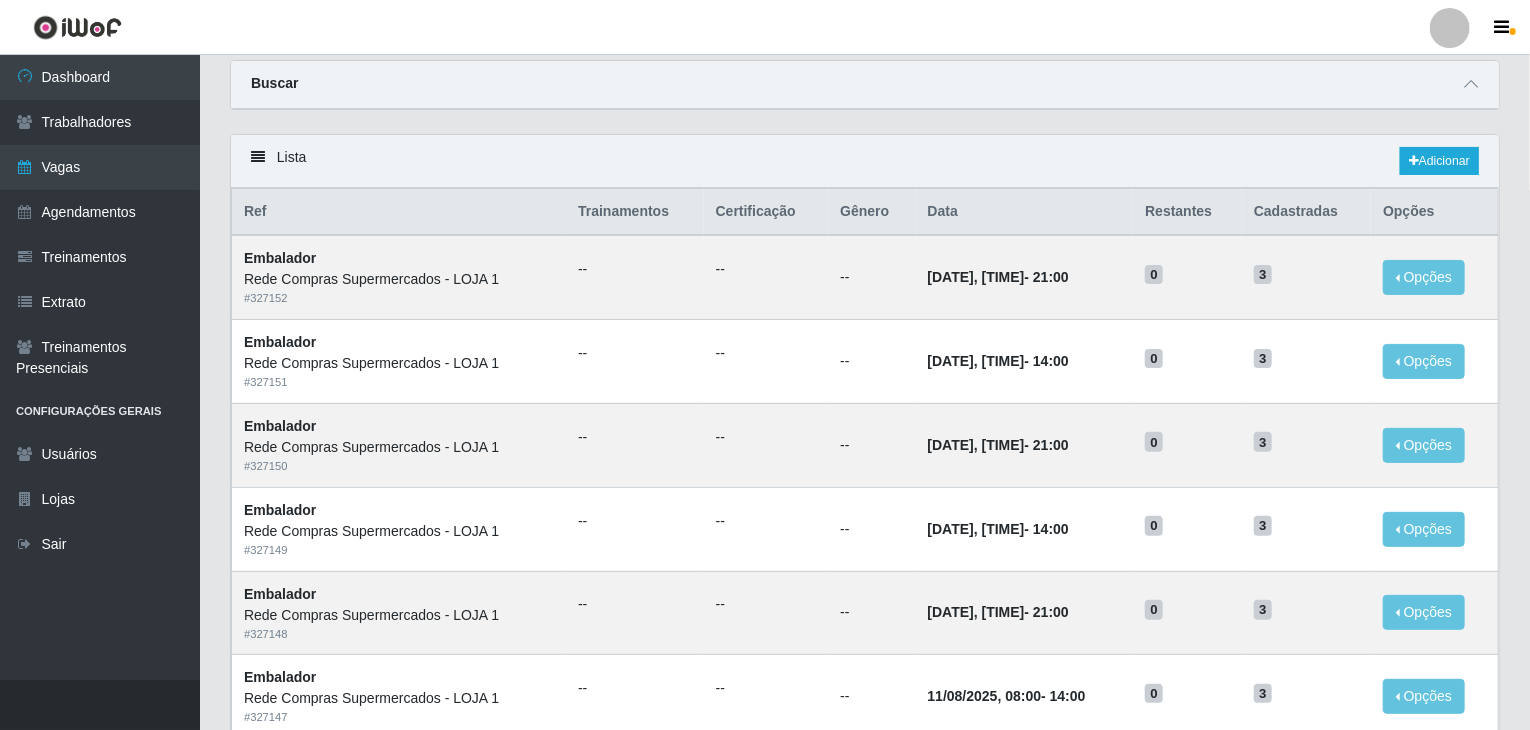 scroll, scrollTop: 0, scrollLeft: 0, axis: both 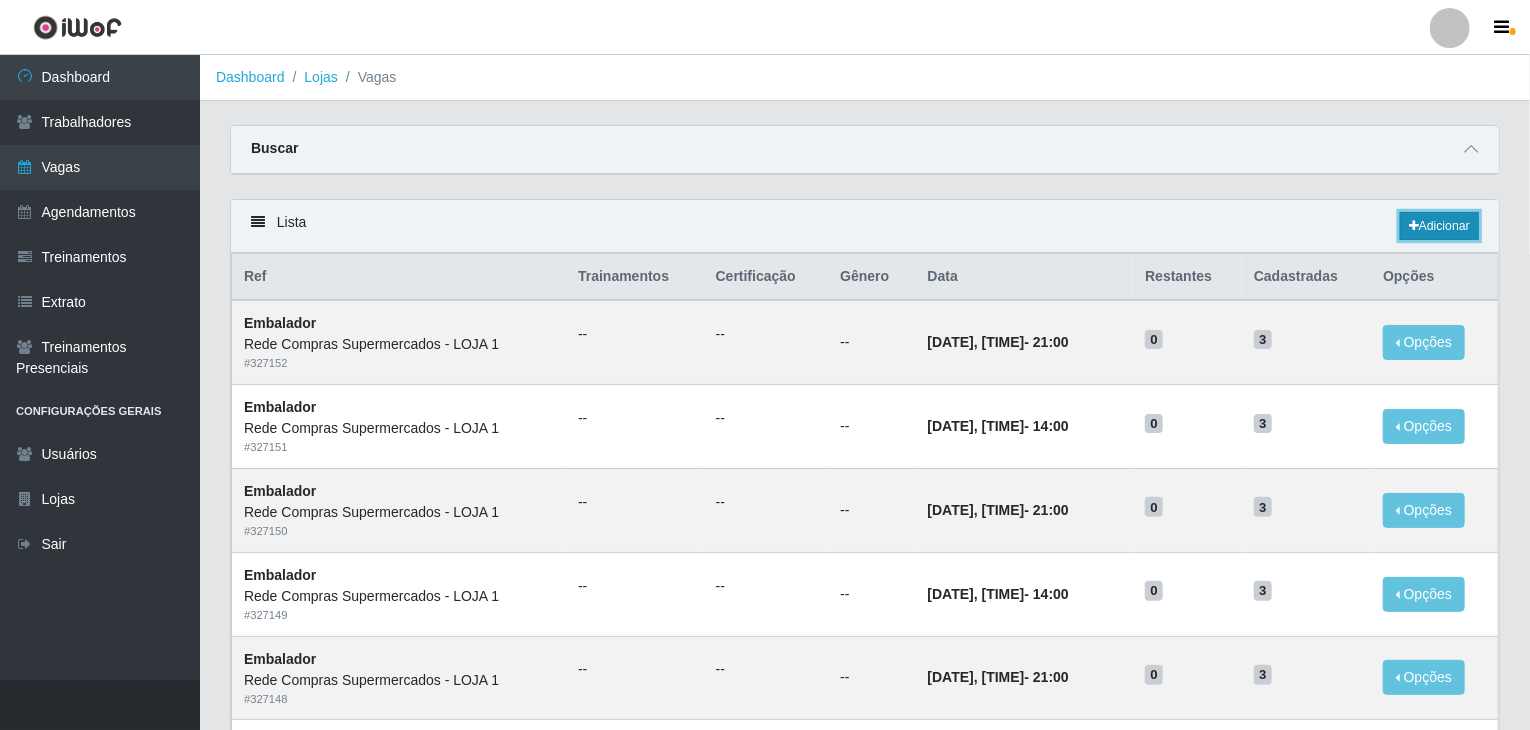 click at bounding box center [1414, 226] 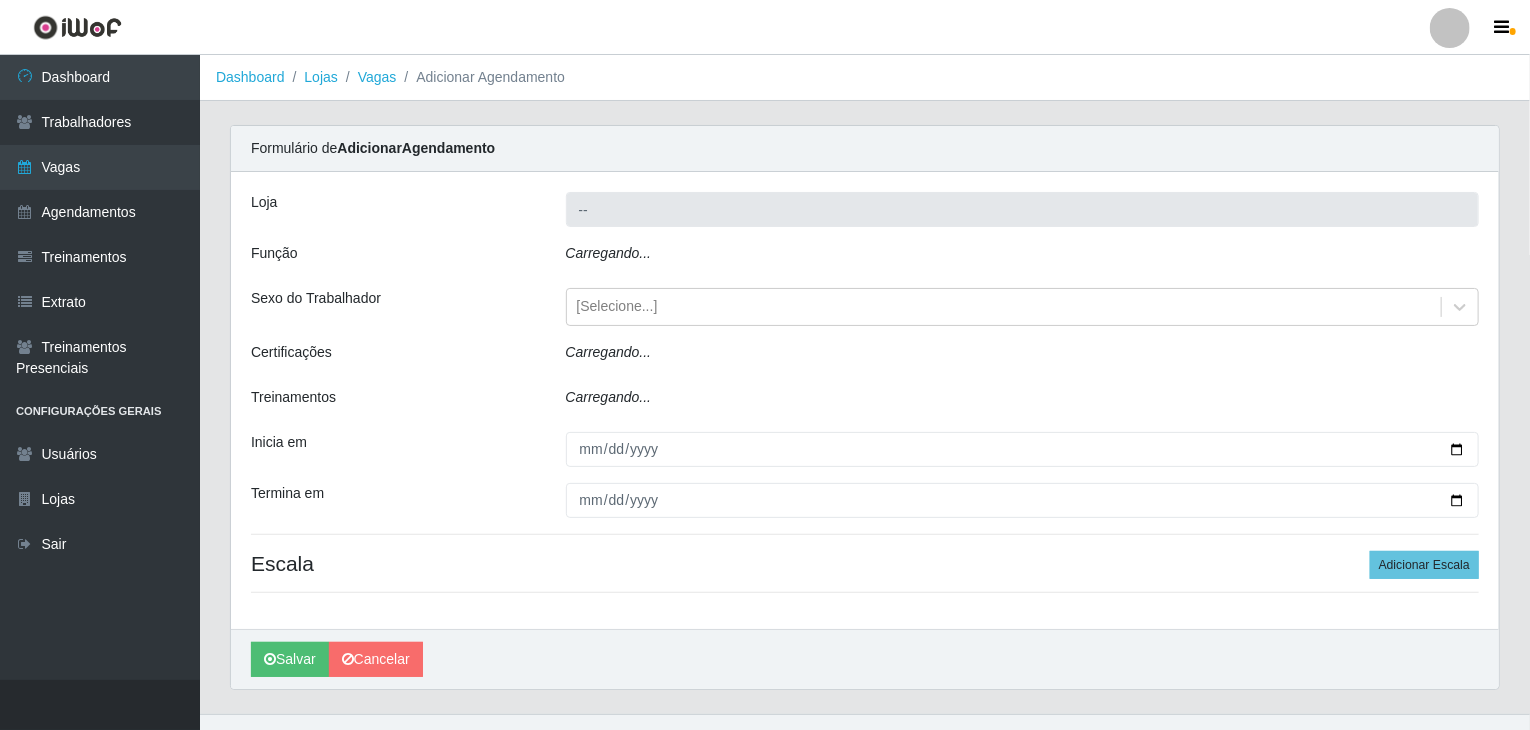 type on "Rede Compras Supermercados - LOJA 1" 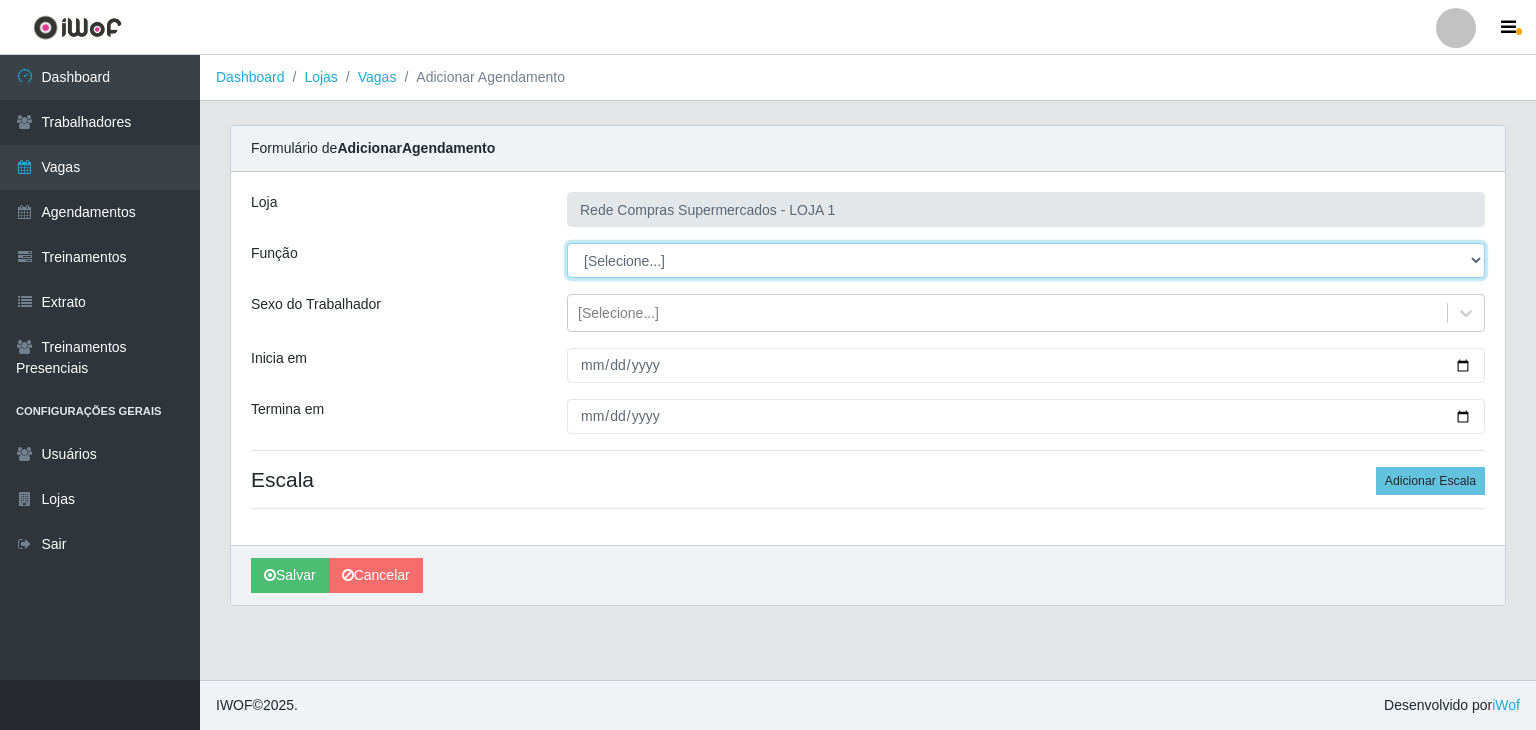 click on "[Selecione...] ASG ASG + ASG ++ Balconista Balconista + Balconista ++ Embalador Embalador + Embalador ++ Operador de Caixa Operador de Caixa + Operador de Caixa ++ Repositor  Repositor + Repositor ++" at bounding box center [1026, 260] 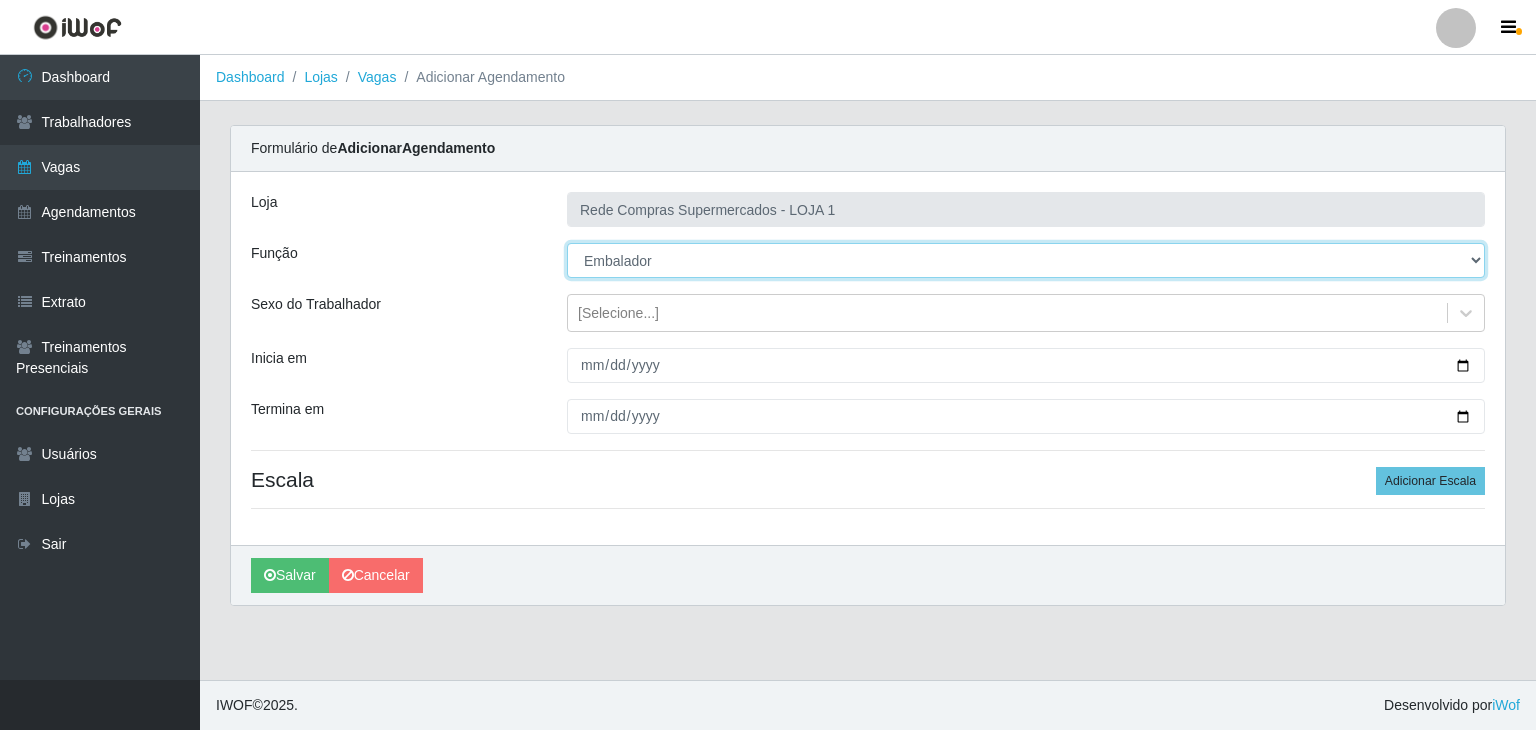 click on "[Selecione...] ASG ASG + ASG ++ Balconista Balconista + Balconista ++ Embalador Embalador + Embalador ++ Operador de Caixa Operador de Caixa + Operador de Caixa ++ Repositor  Repositor + Repositor ++" at bounding box center [1026, 260] 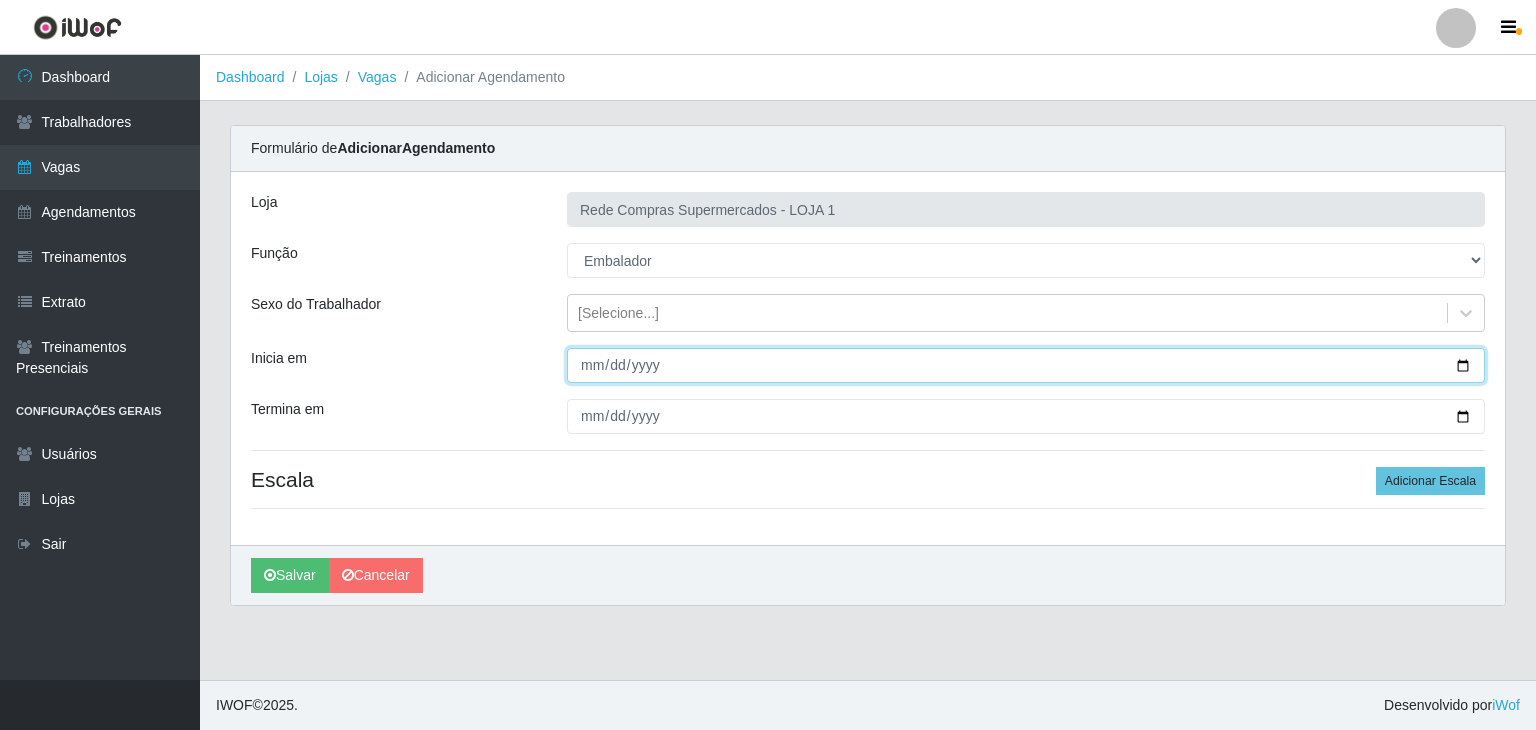 click on "Inicia em" at bounding box center (1026, 365) 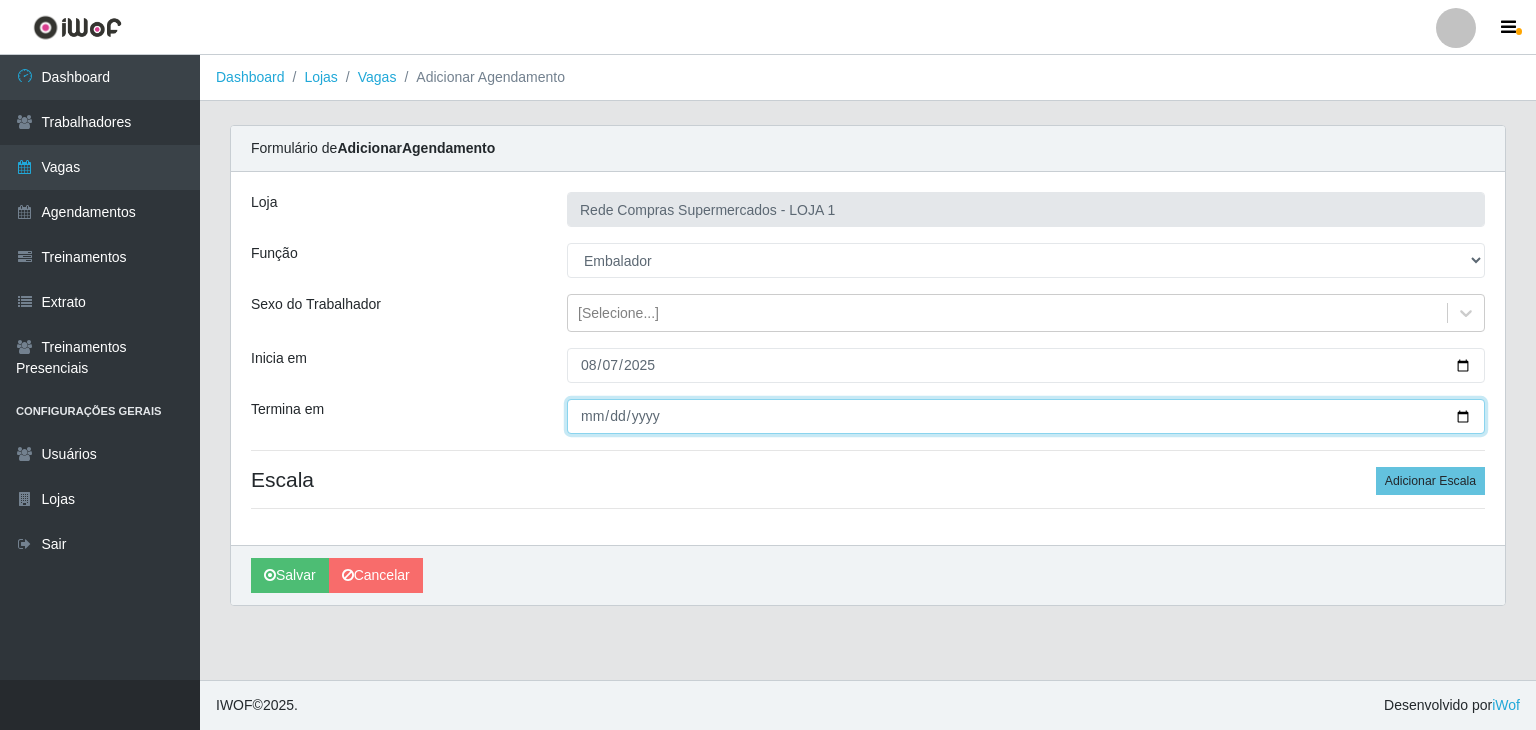 click on "Termina em" at bounding box center (1026, 416) 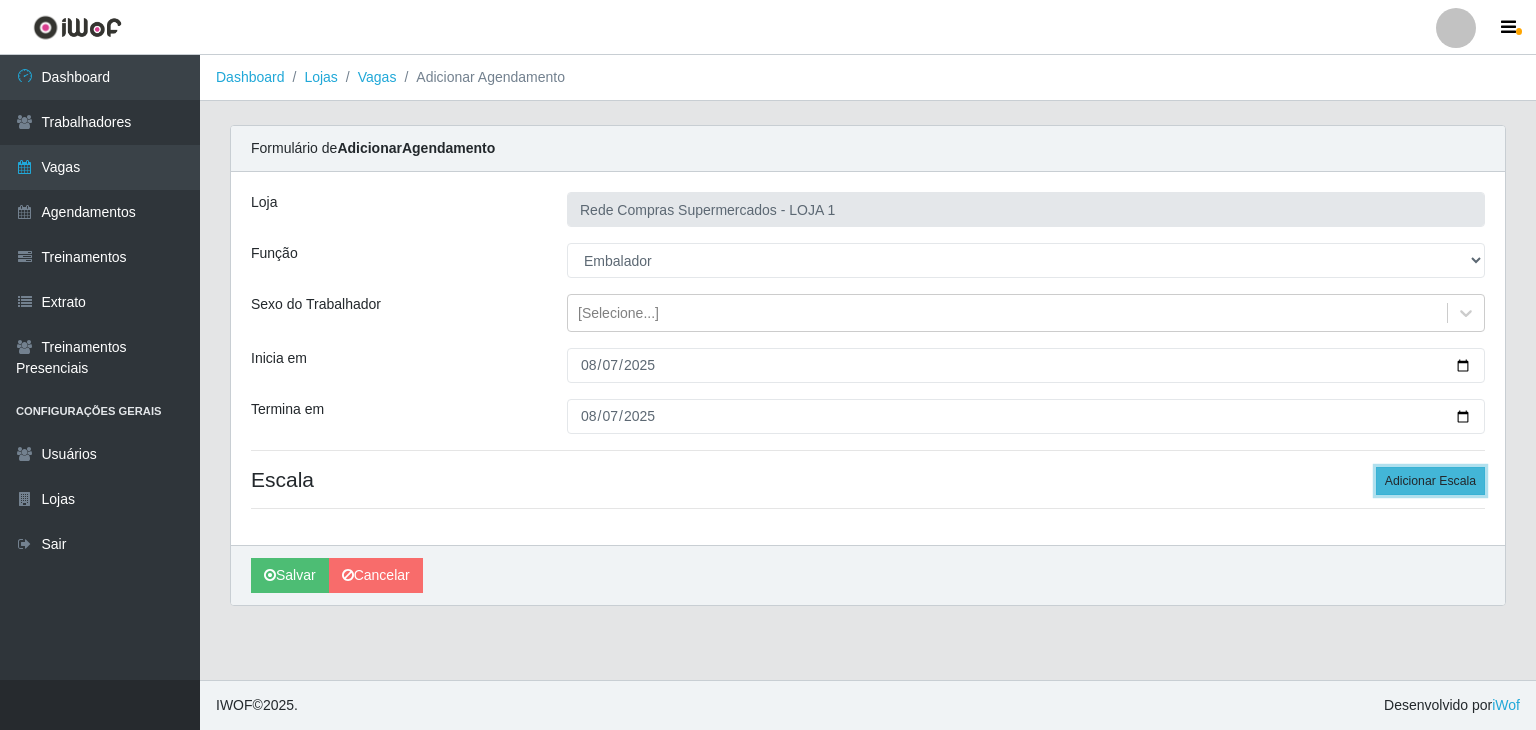 click on "Adicionar Escala" at bounding box center (1430, 481) 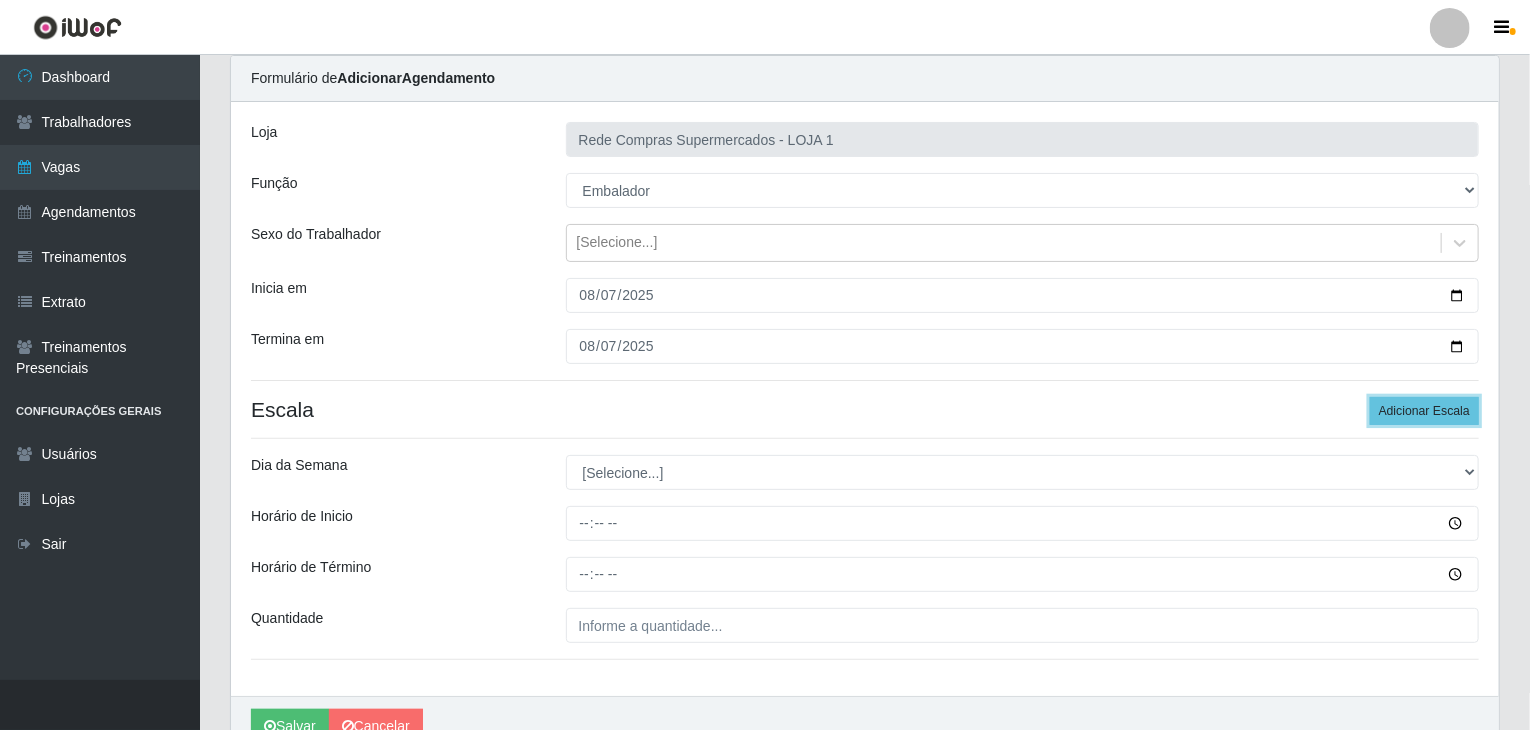 scroll, scrollTop: 169, scrollLeft: 0, axis: vertical 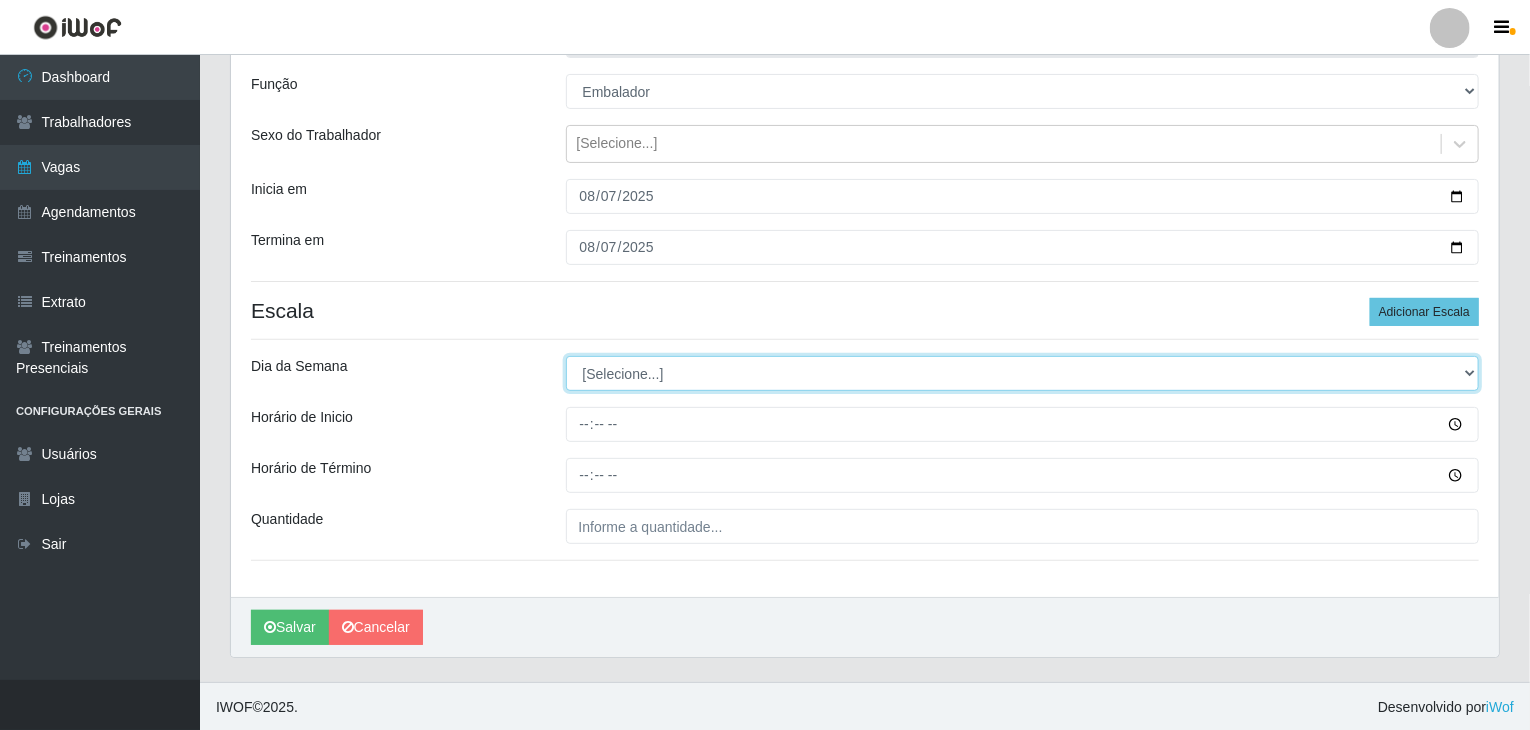 click on "[Selecione...] Segunda Terça Quarta Quinta Sexta Sábado Domingo" at bounding box center [1023, 373] 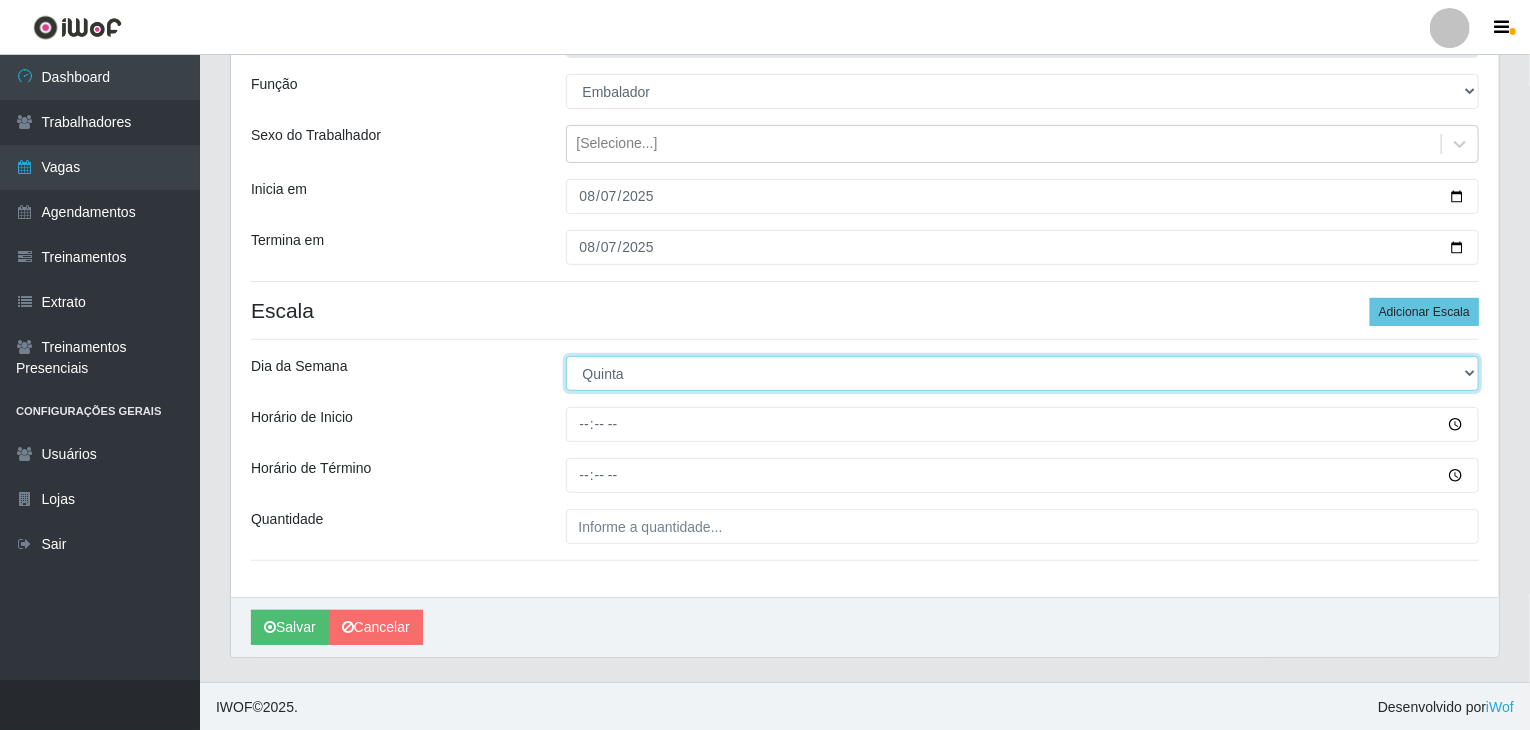 click on "[Selecione...] Segunda Terça Quarta Quinta Sexta Sábado Domingo" at bounding box center (1023, 373) 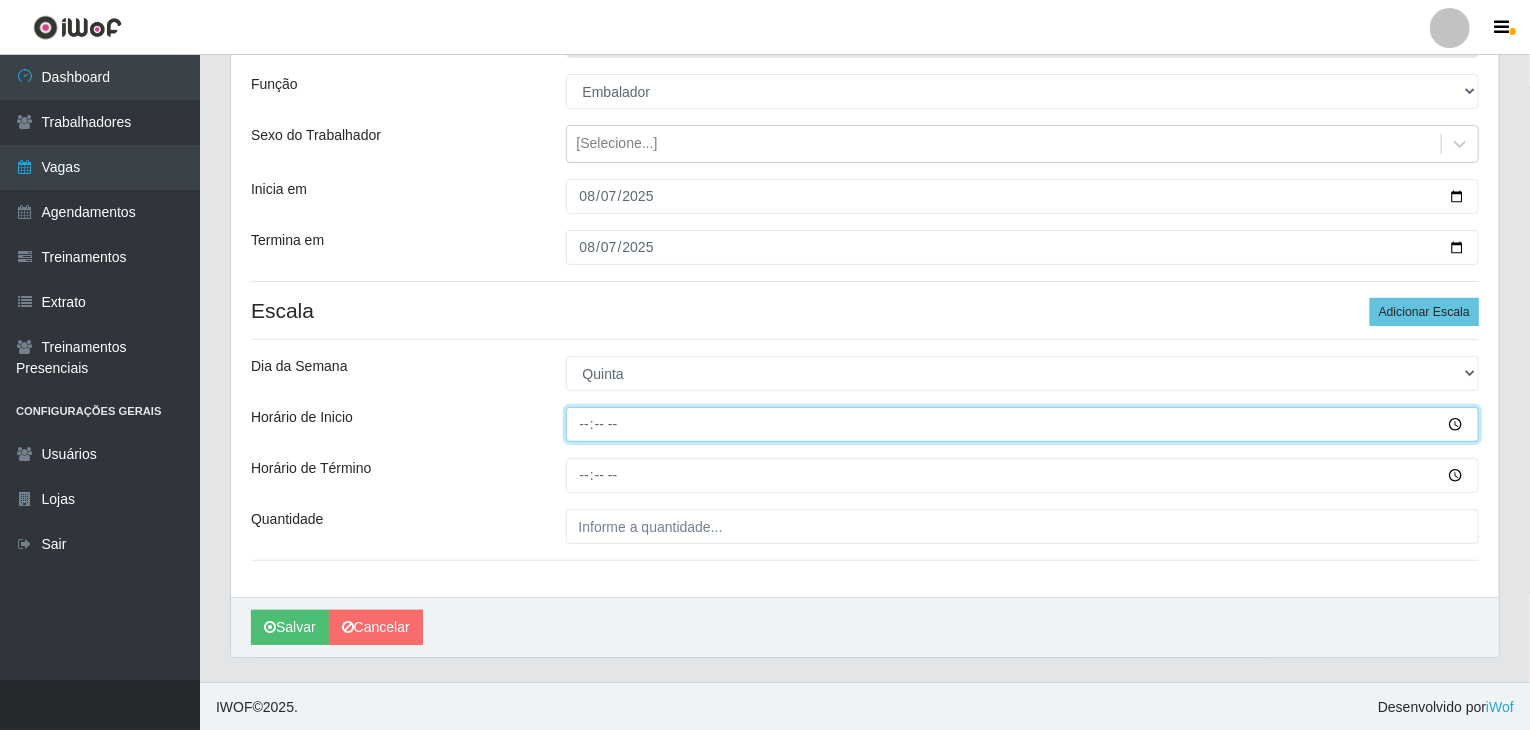 click on "Horário de Inicio" at bounding box center (1023, 424) 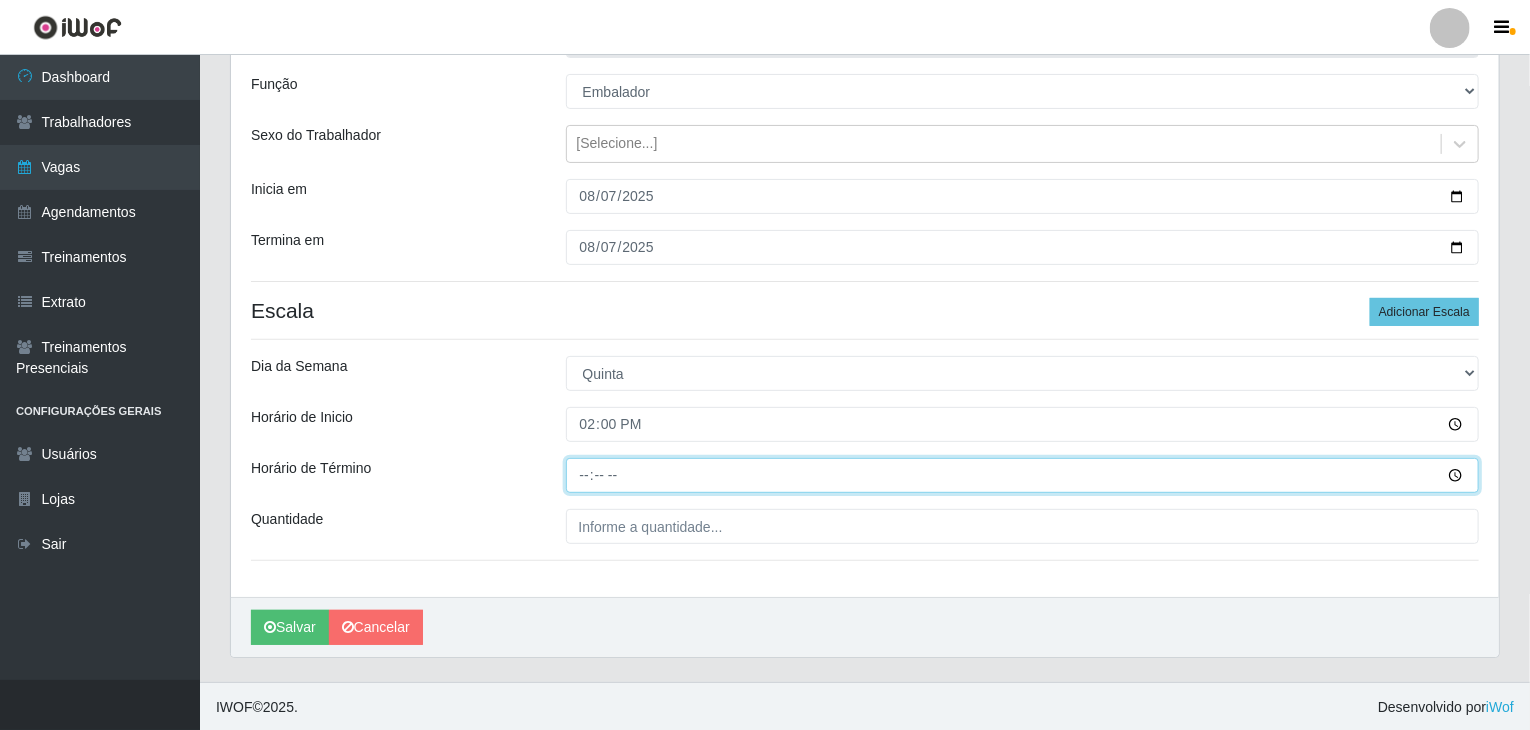 click on "Horário de Término" at bounding box center [1023, 475] 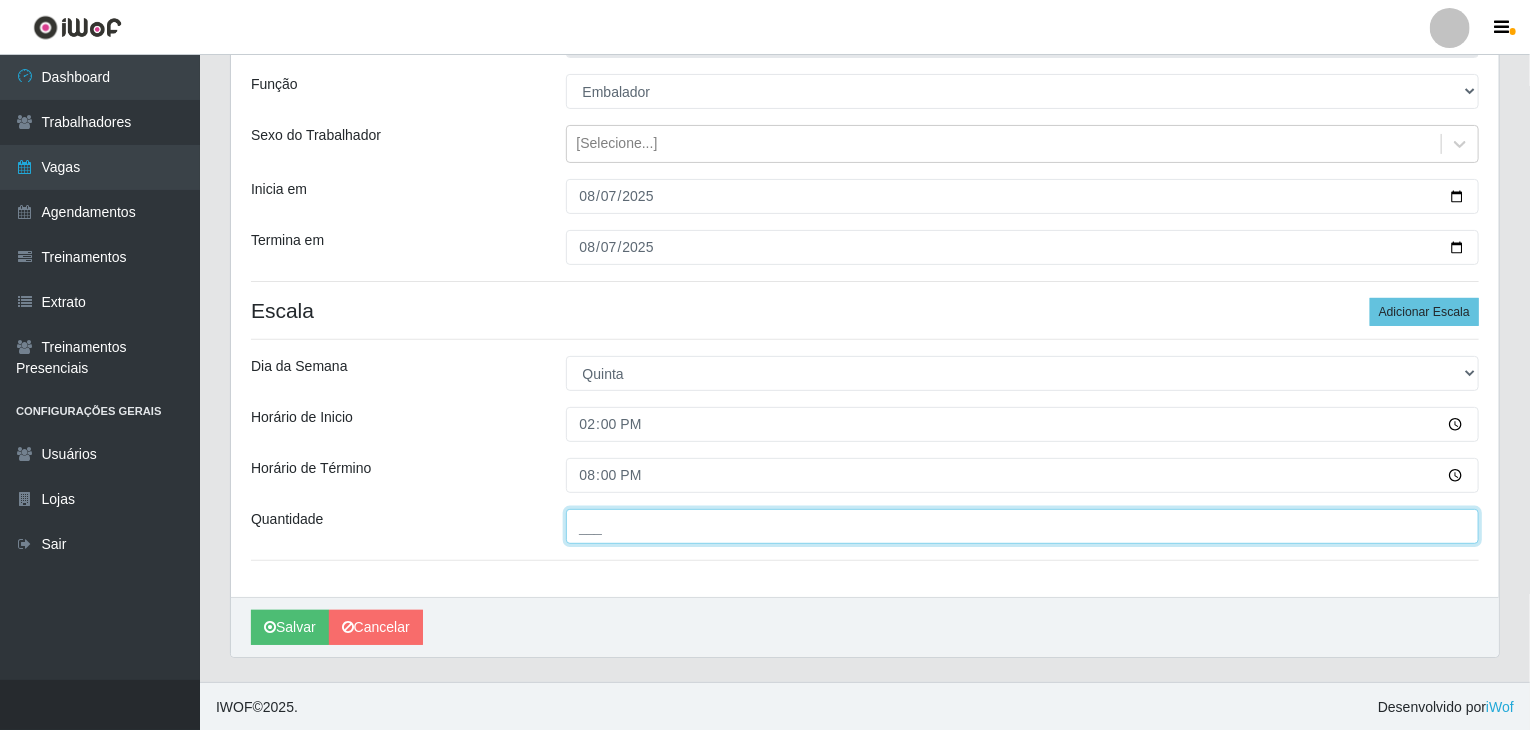 click on "___" at bounding box center (1023, 526) 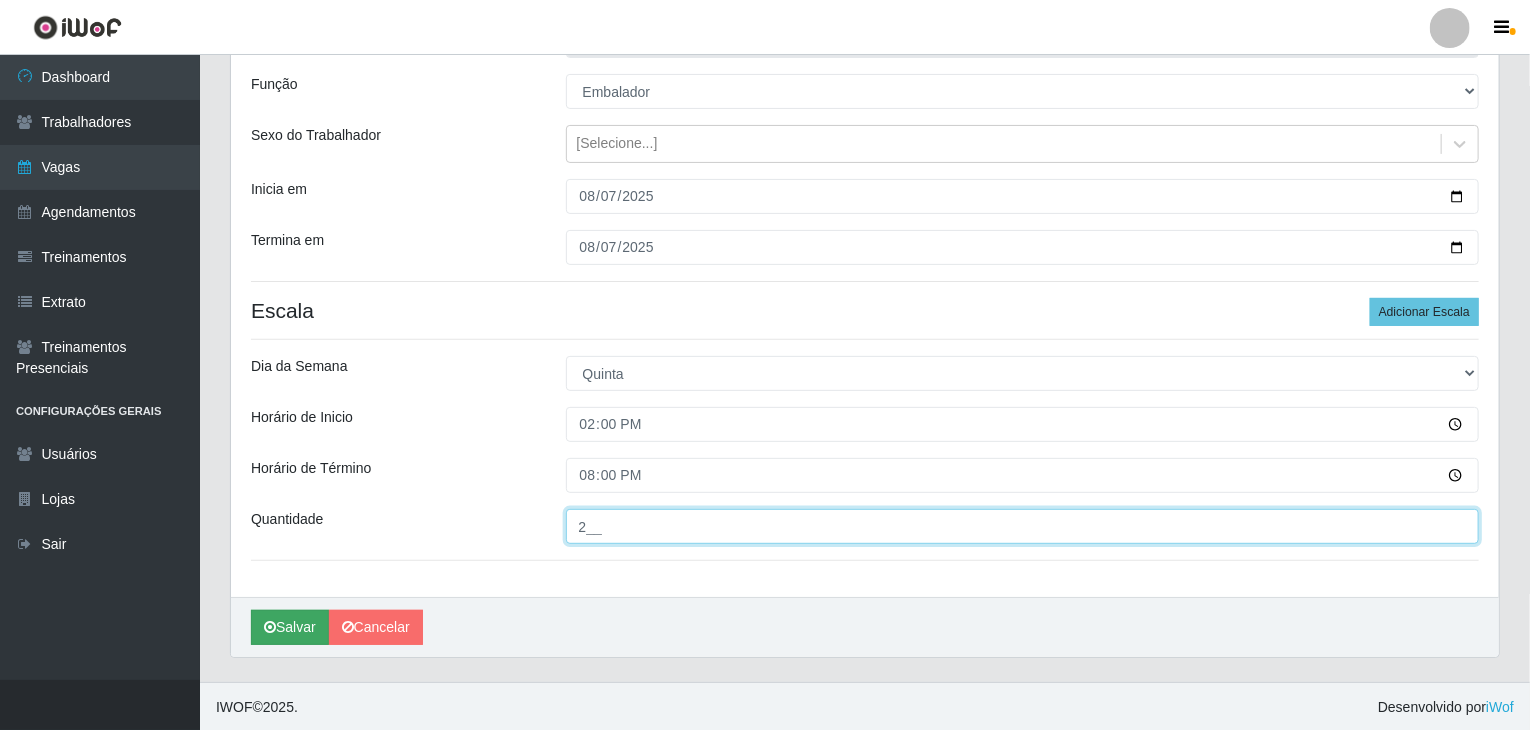 type on "2__" 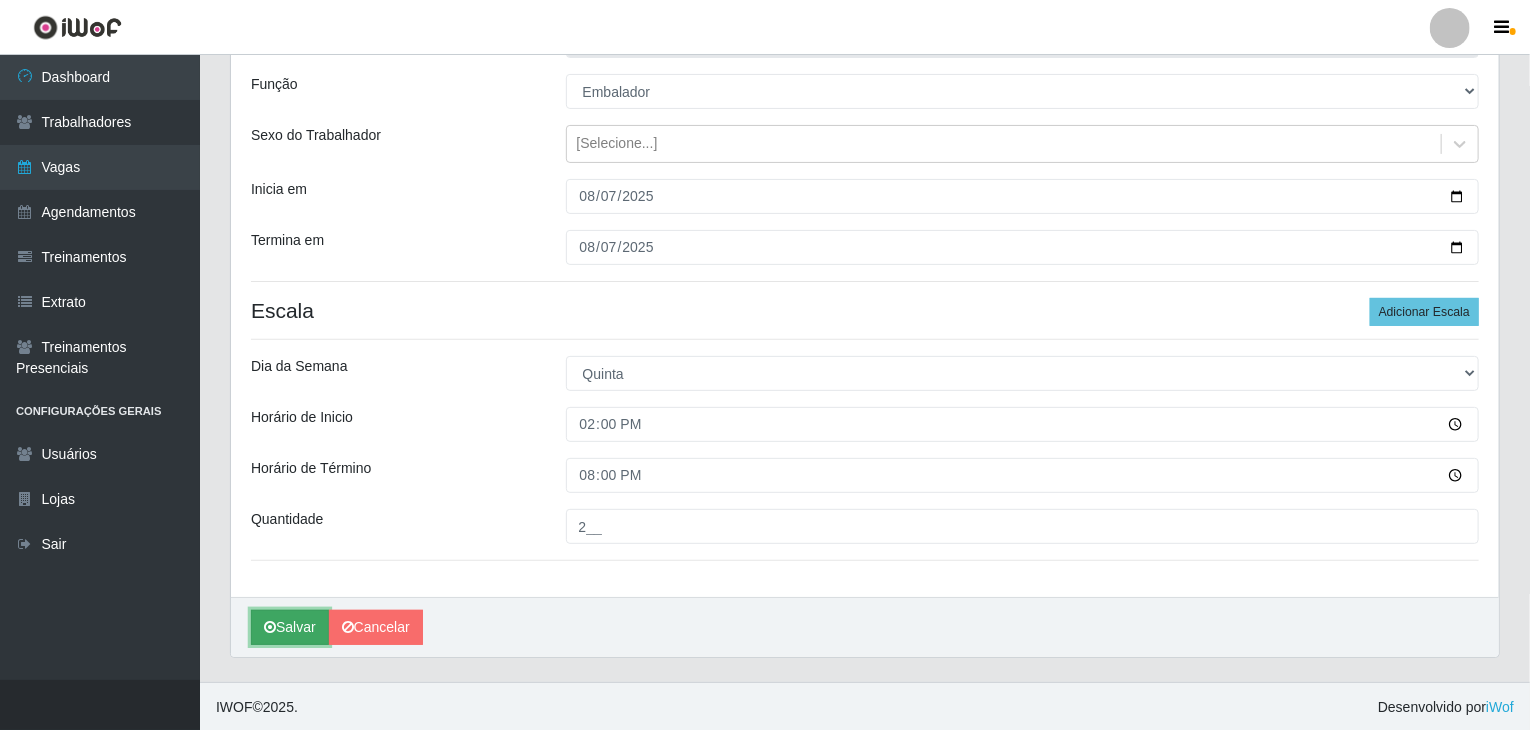 click on "Salvar" at bounding box center [290, 627] 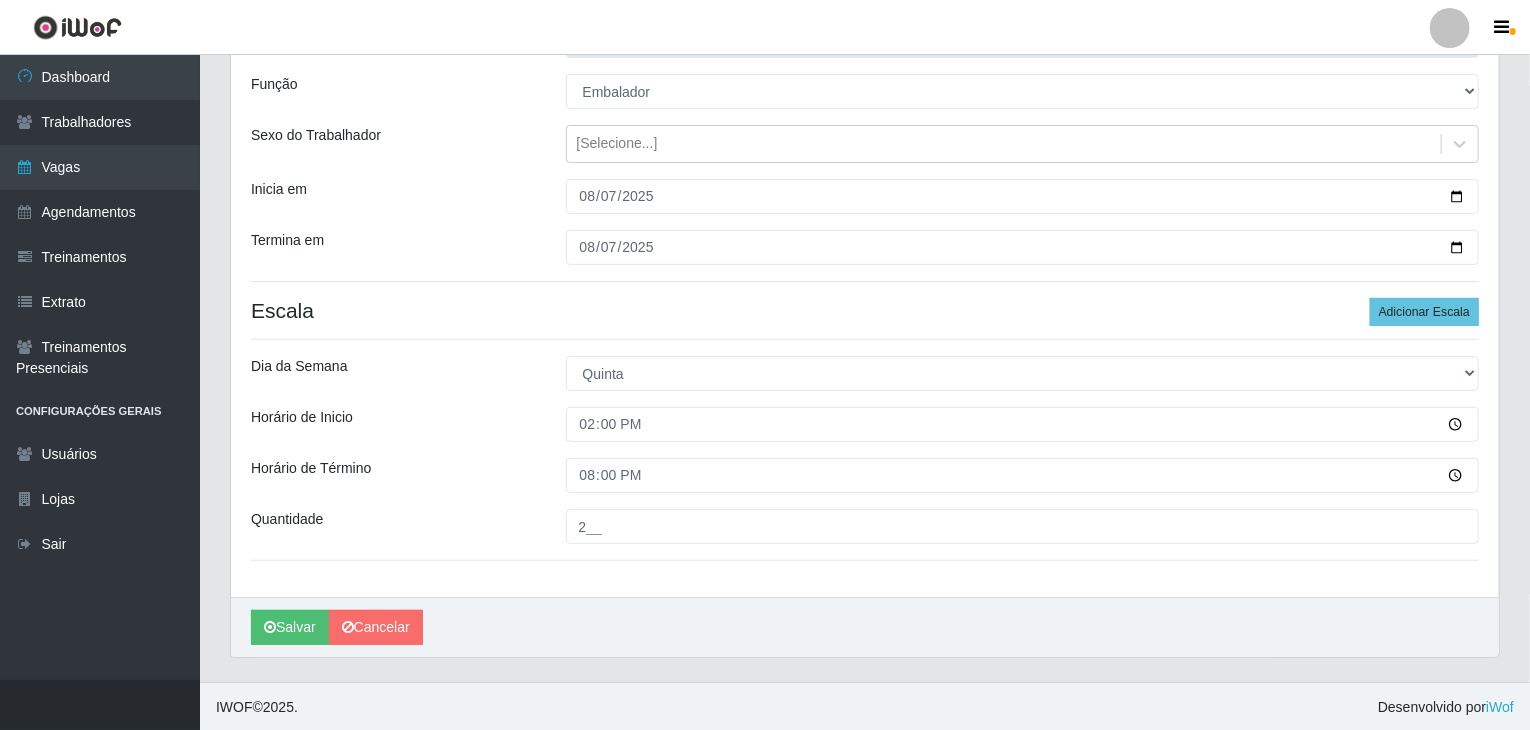 scroll, scrollTop: 0, scrollLeft: 0, axis: both 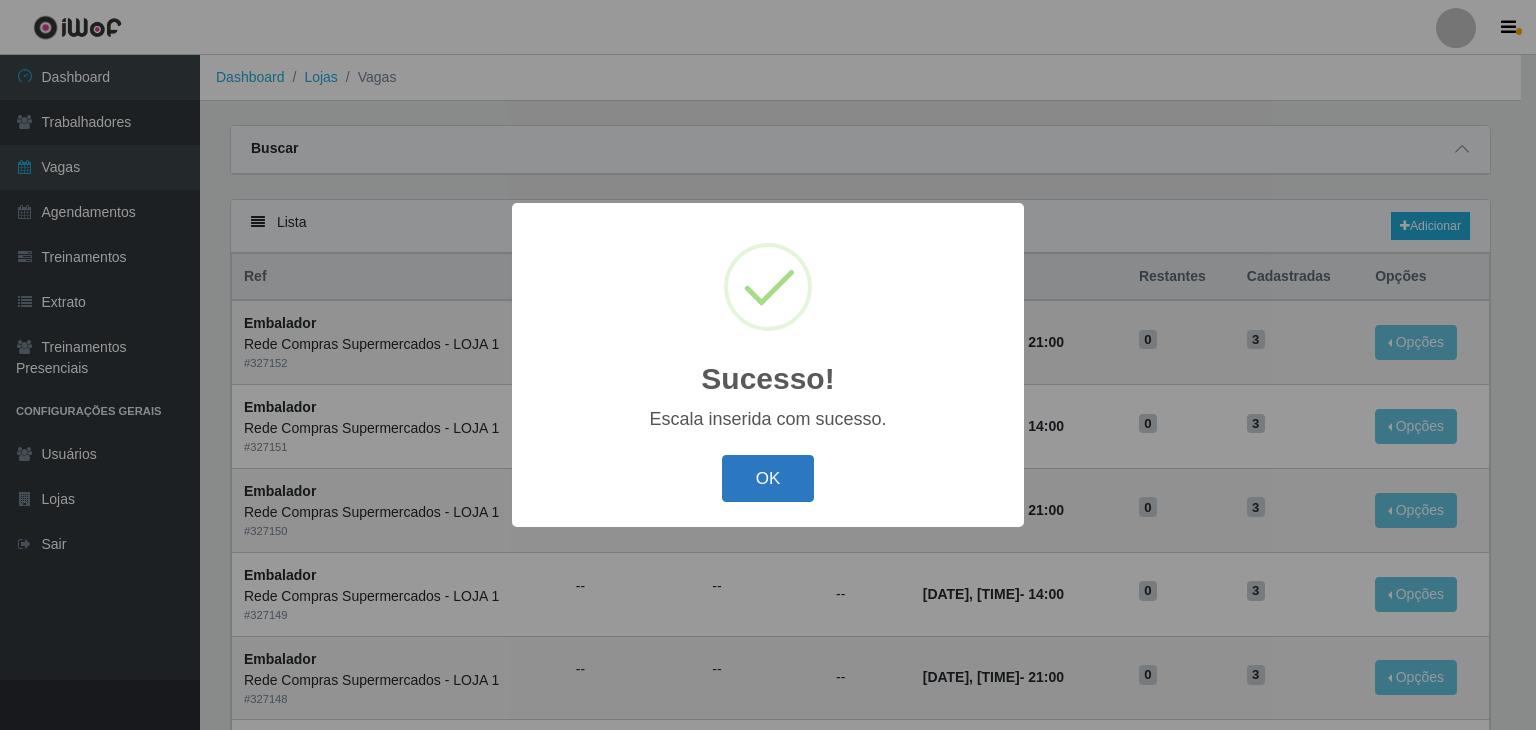 click on "OK" at bounding box center [768, 478] 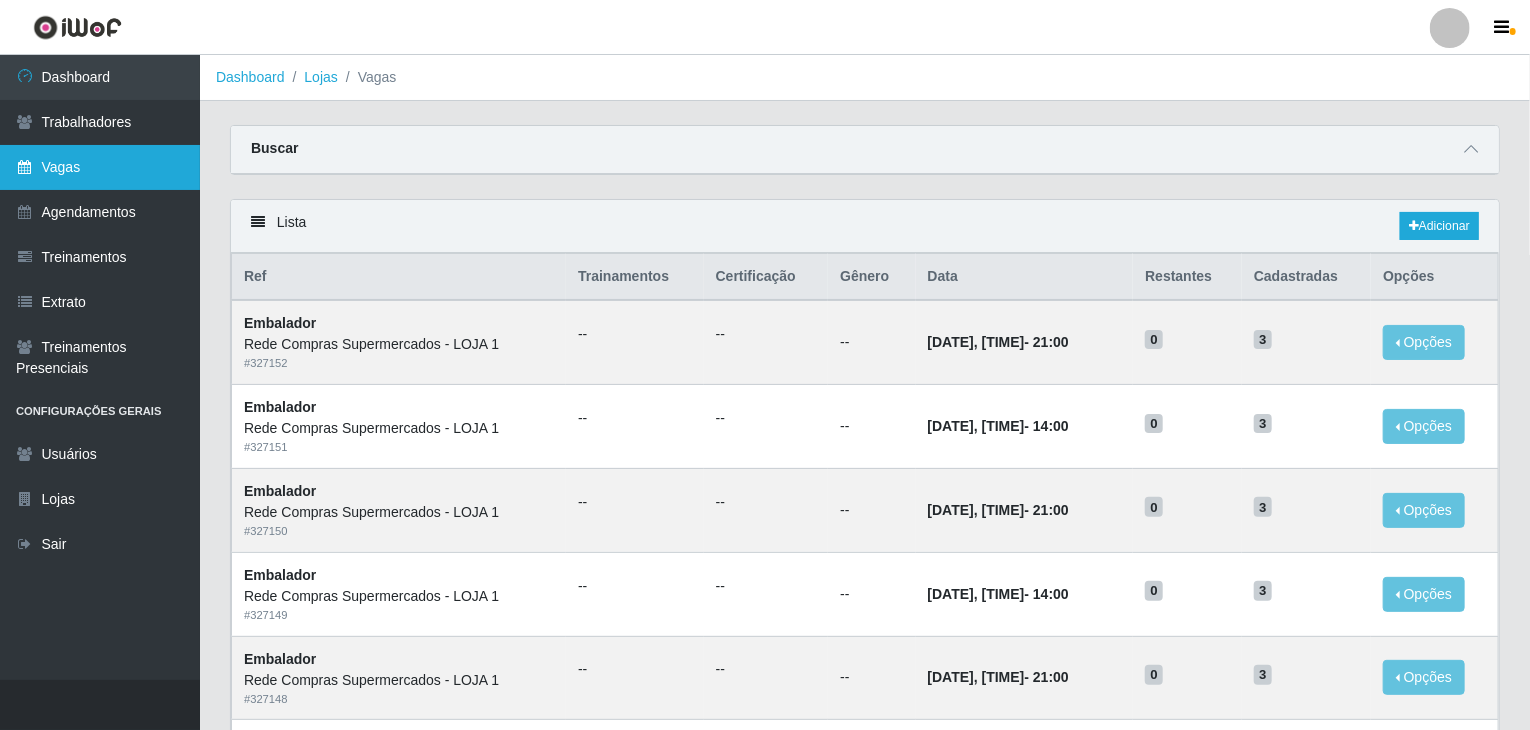 click on "Vagas" at bounding box center [100, 167] 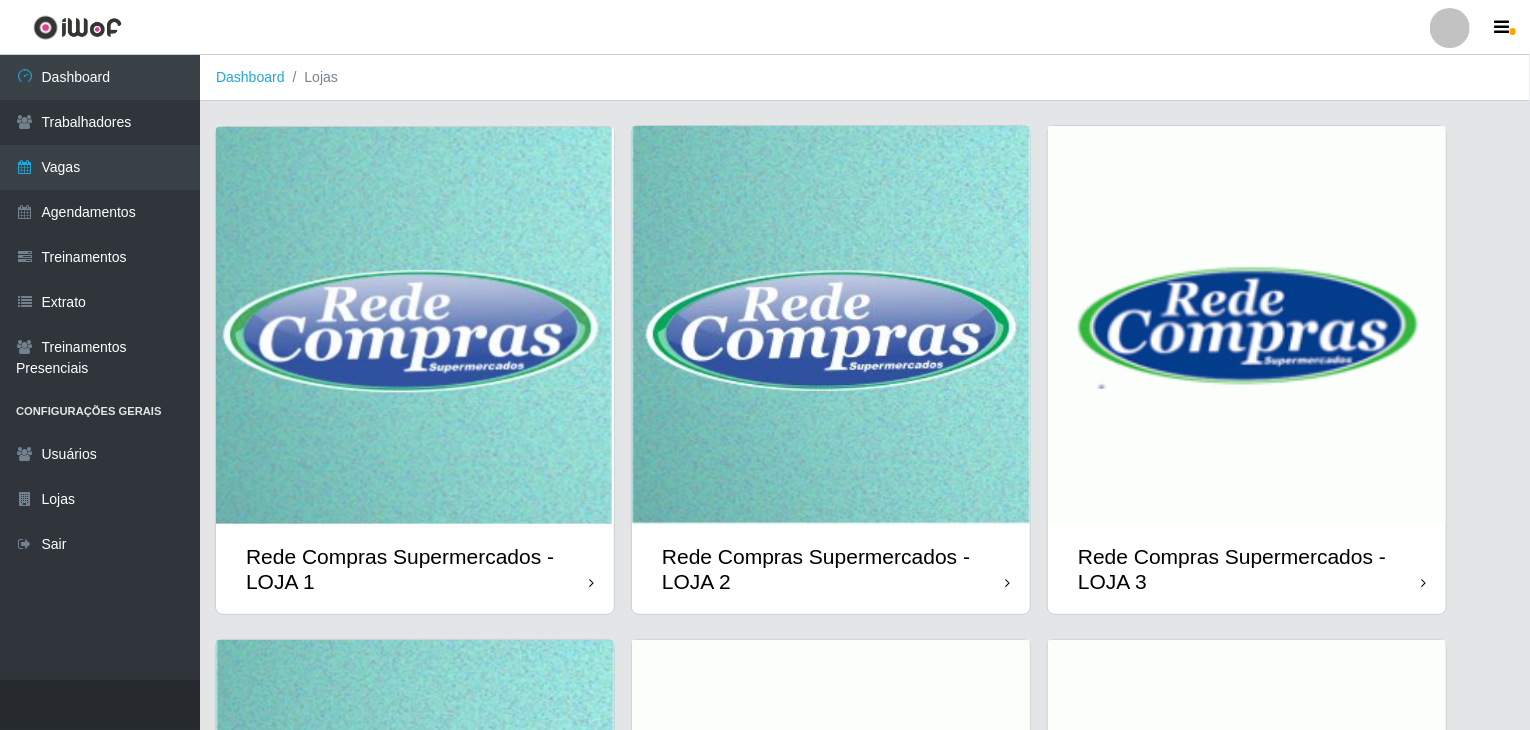 click at bounding box center (831, 325) 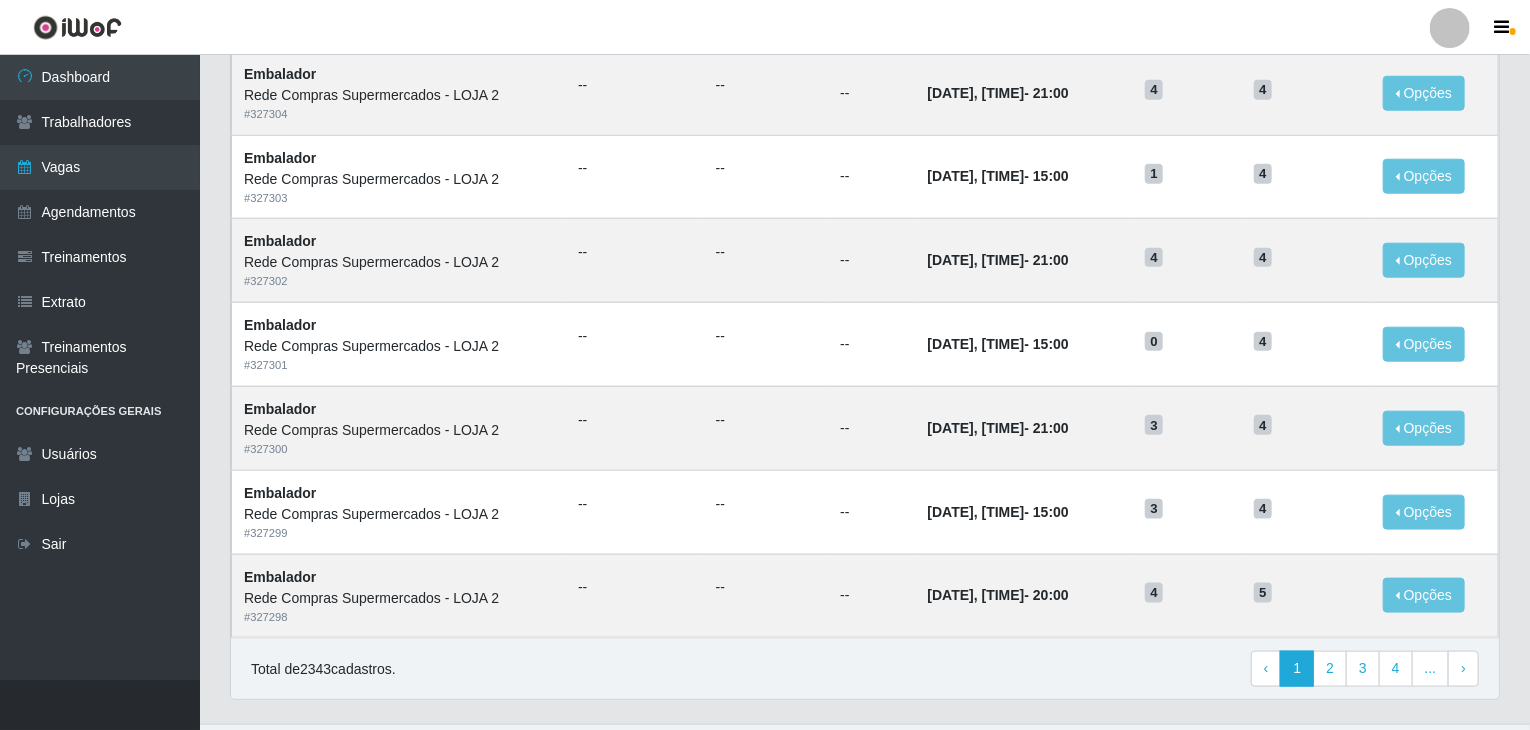 scroll, scrollTop: 959, scrollLeft: 0, axis: vertical 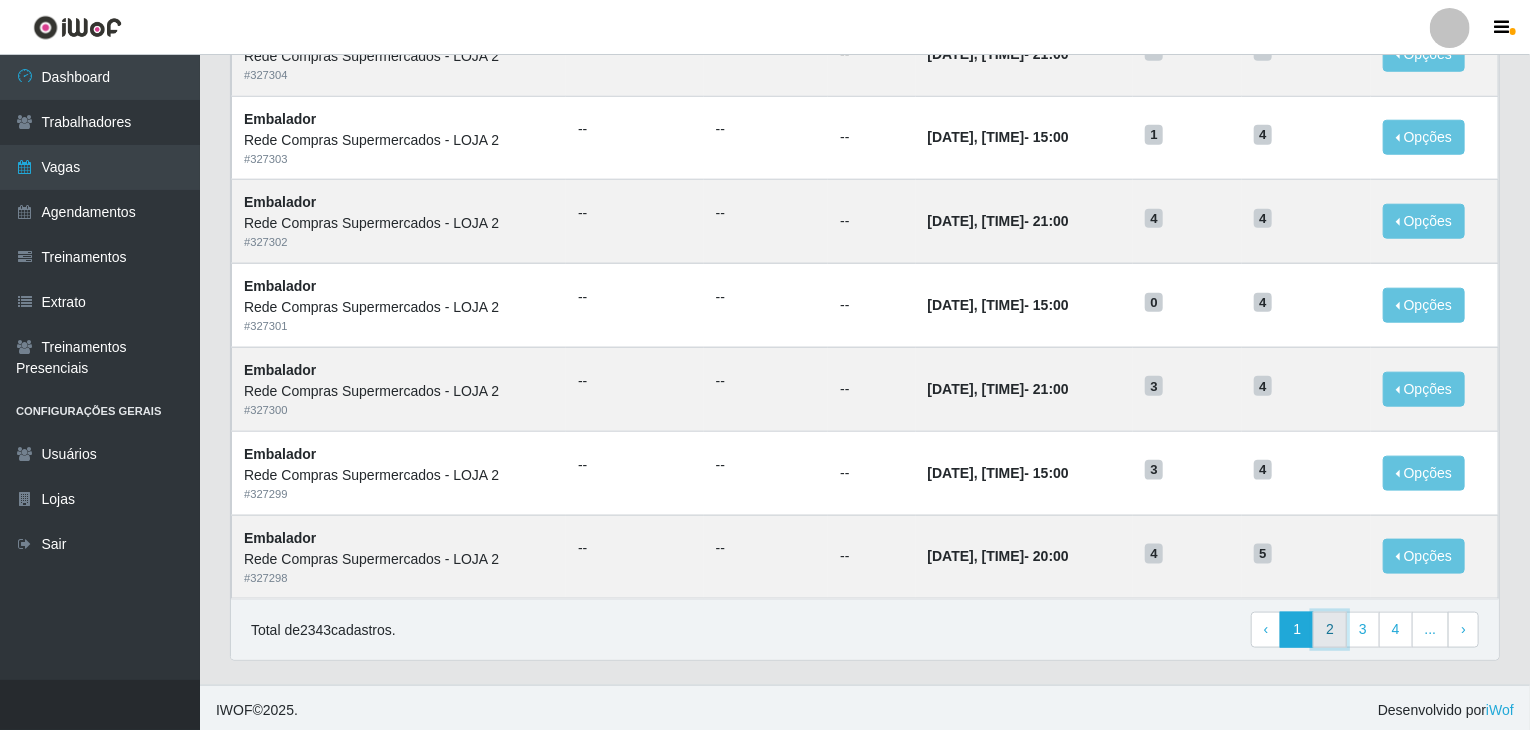 click on "2" at bounding box center (1330, 630) 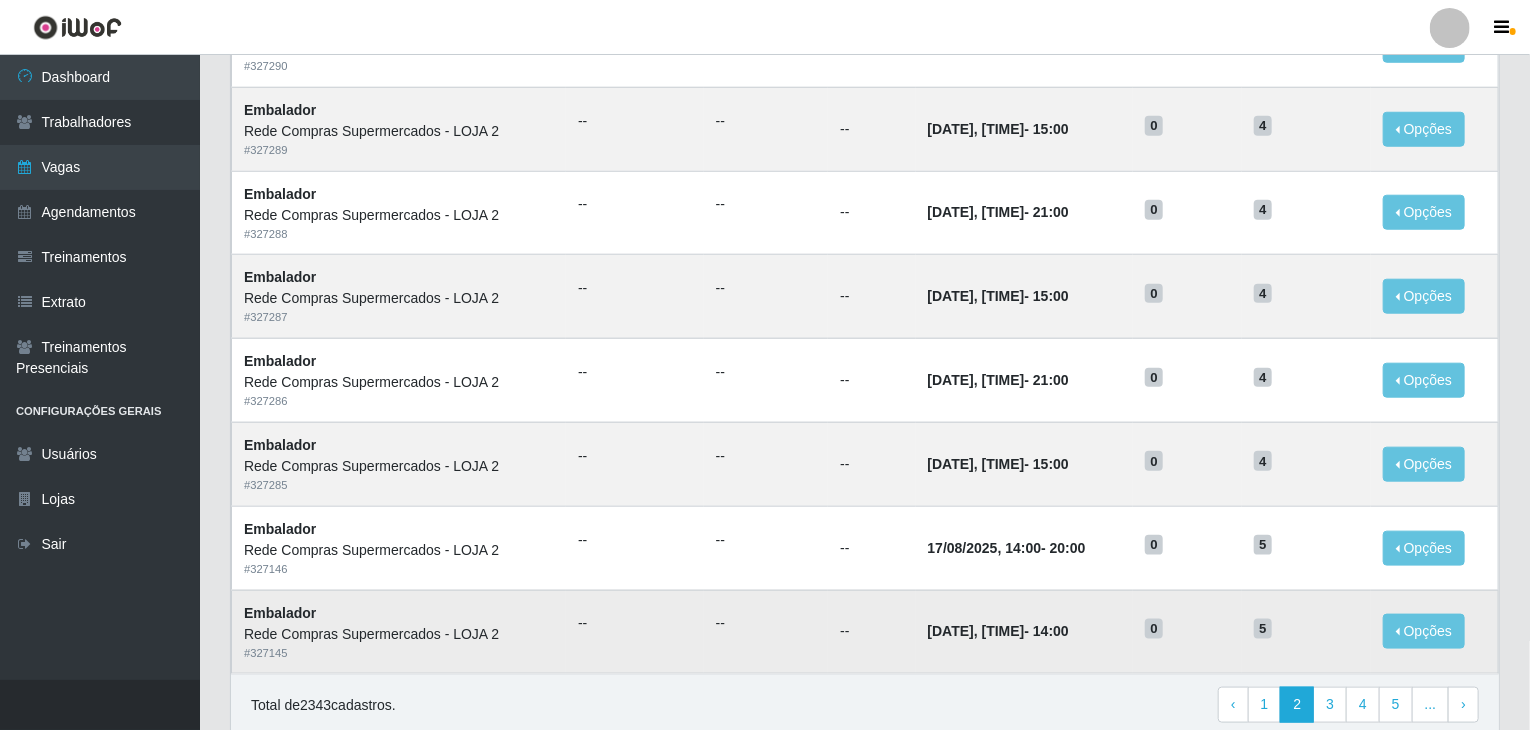 scroll, scrollTop: 959, scrollLeft: 0, axis: vertical 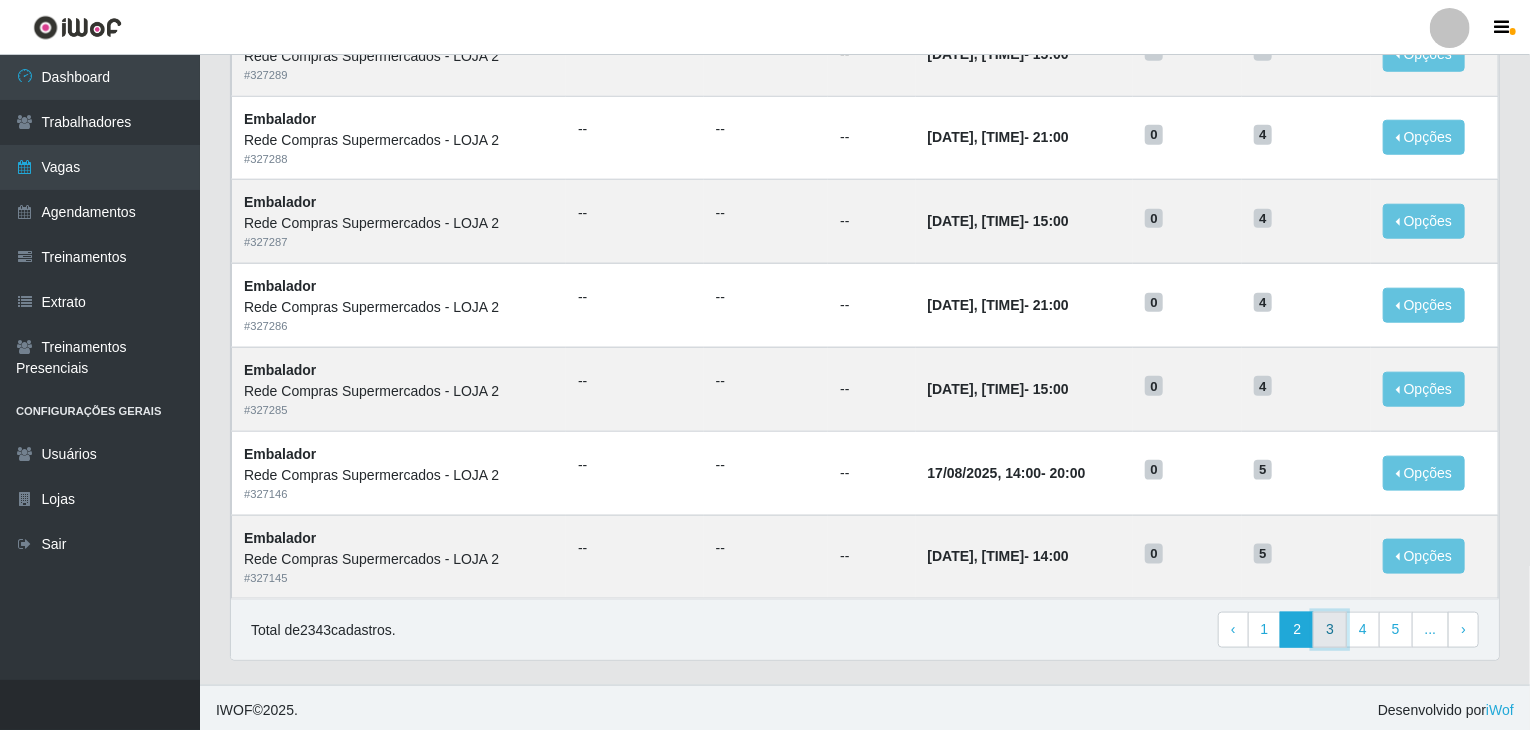 click on "3" at bounding box center [1330, 630] 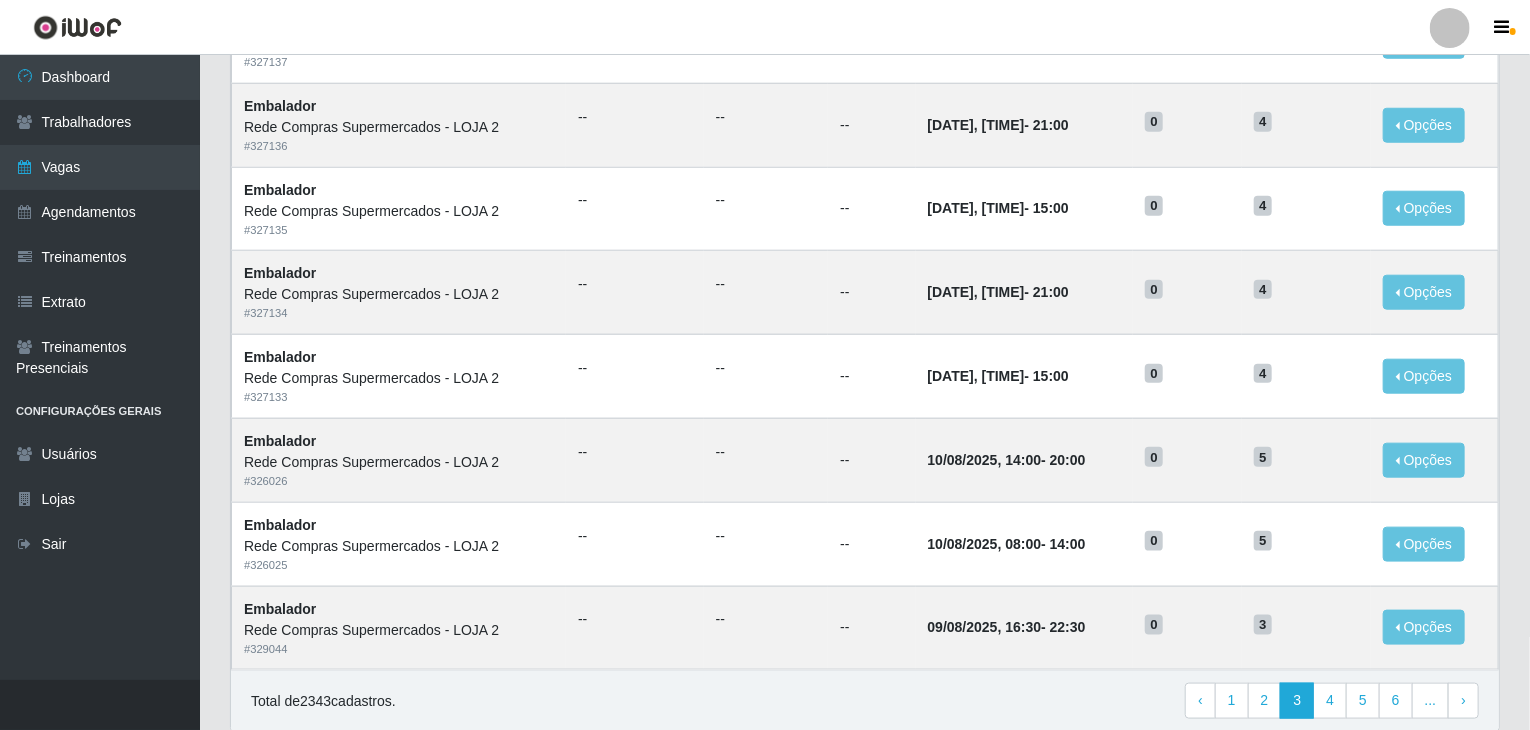 scroll, scrollTop: 959, scrollLeft: 0, axis: vertical 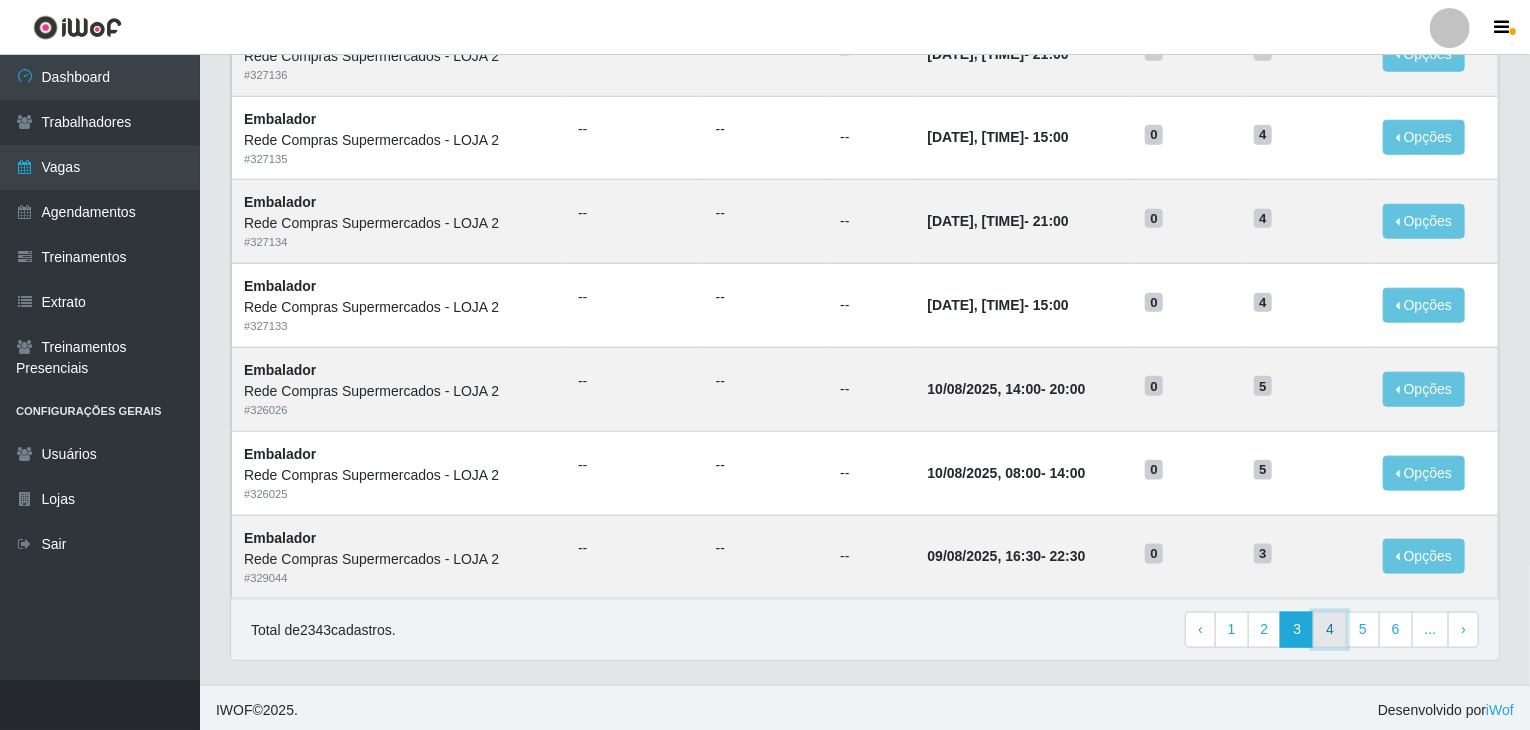 click on "4" at bounding box center [1330, 630] 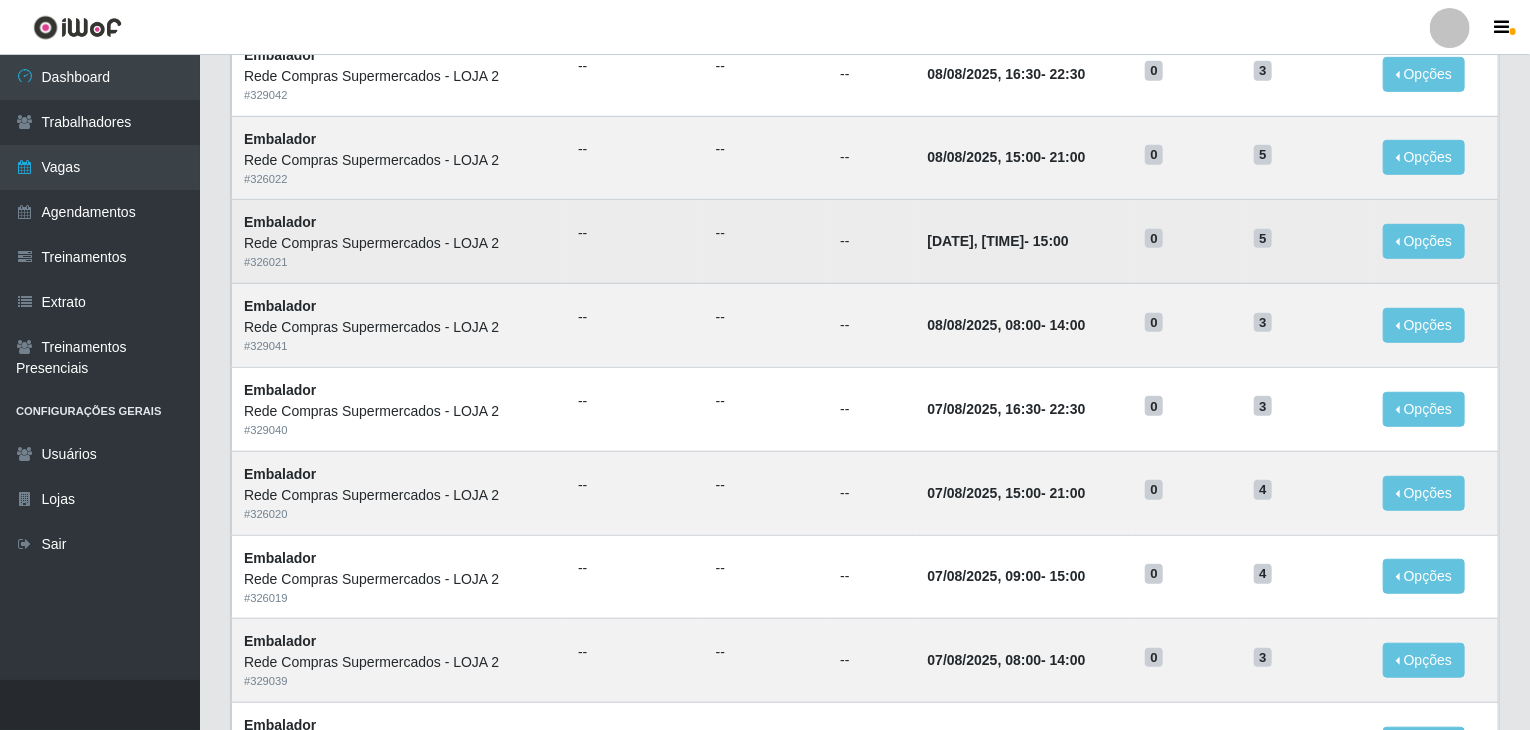 scroll, scrollTop: 959, scrollLeft: 0, axis: vertical 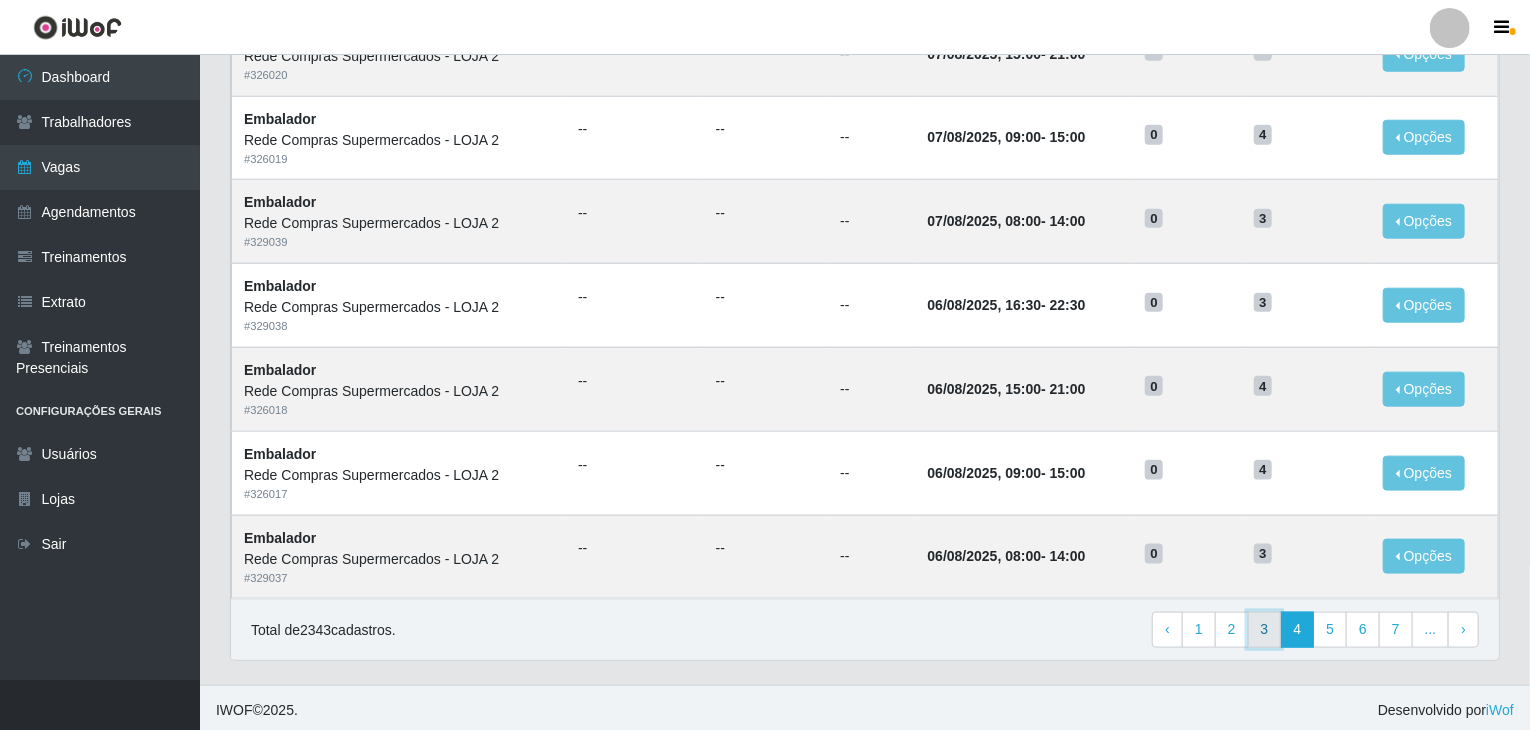 click on "3" at bounding box center (1265, 630) 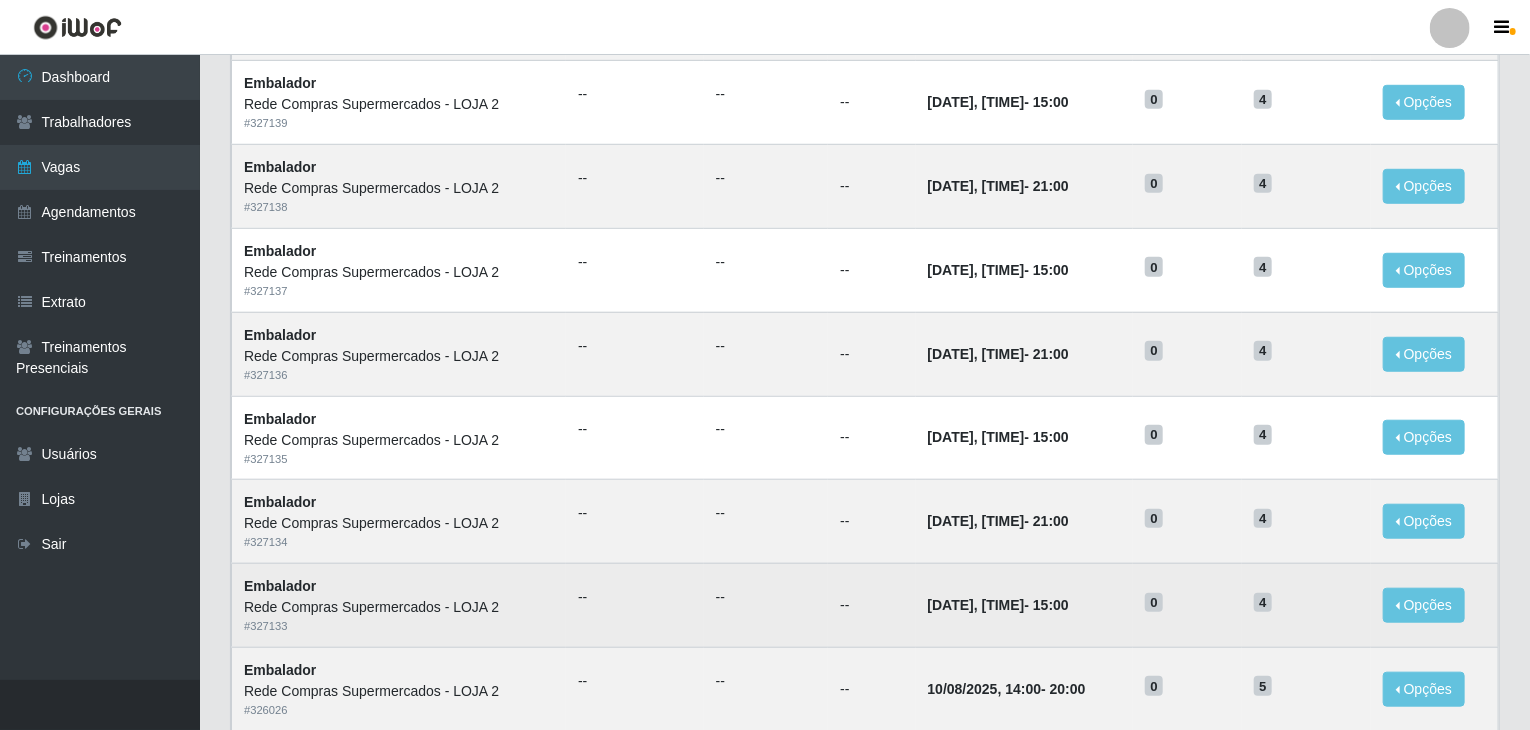 scroll, scrollTop: 559, scrollLeft: 0, axis: vertical 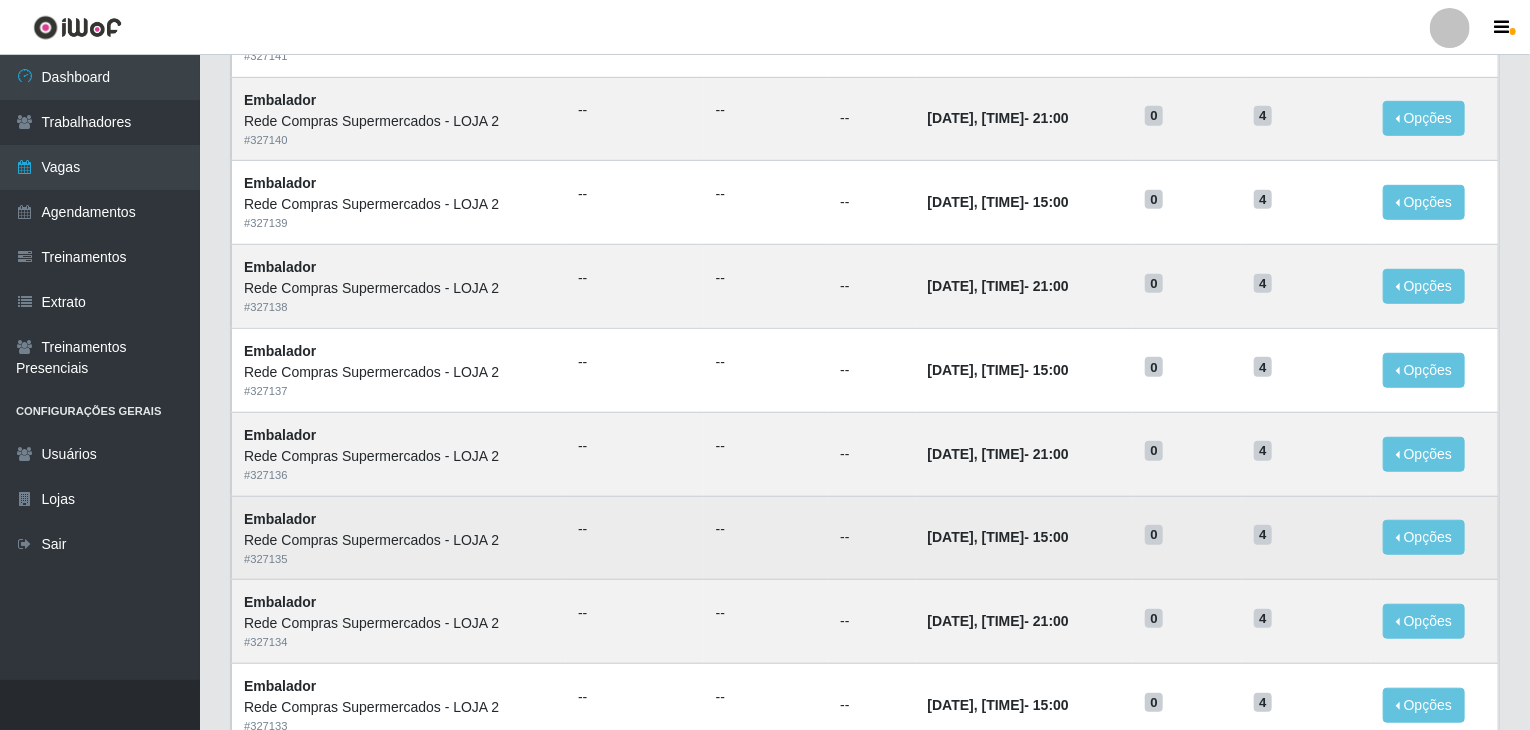 click on "--" at bounding box center (871, 538) 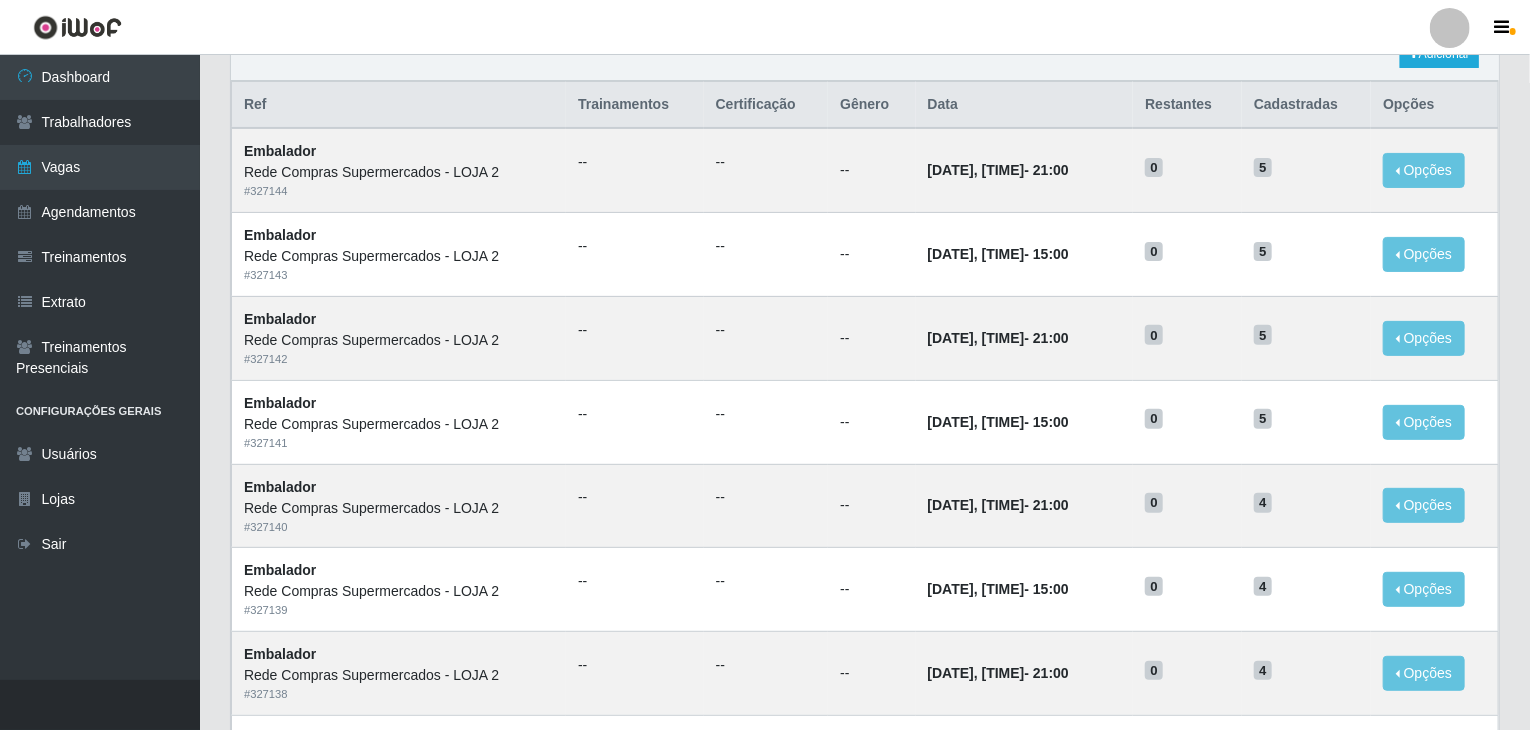 scroll, scrollTop: 0, scrollLeft: 0, axis: both 